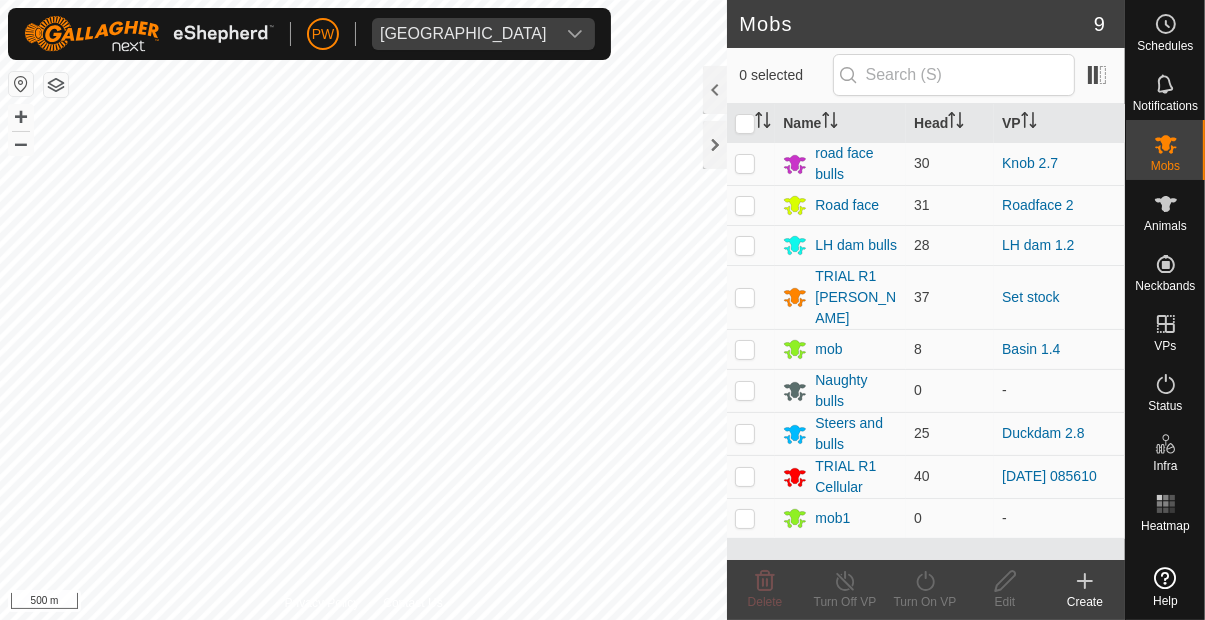 scroll, scrollTop: 0, scrollLeft: 0, axis: both 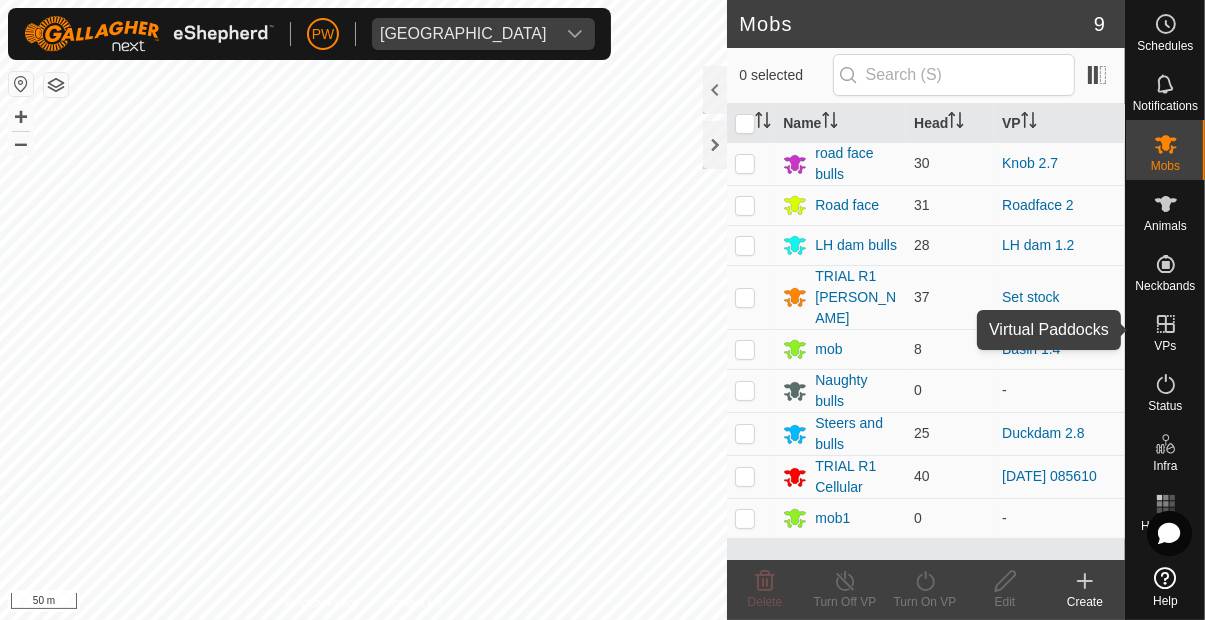 click 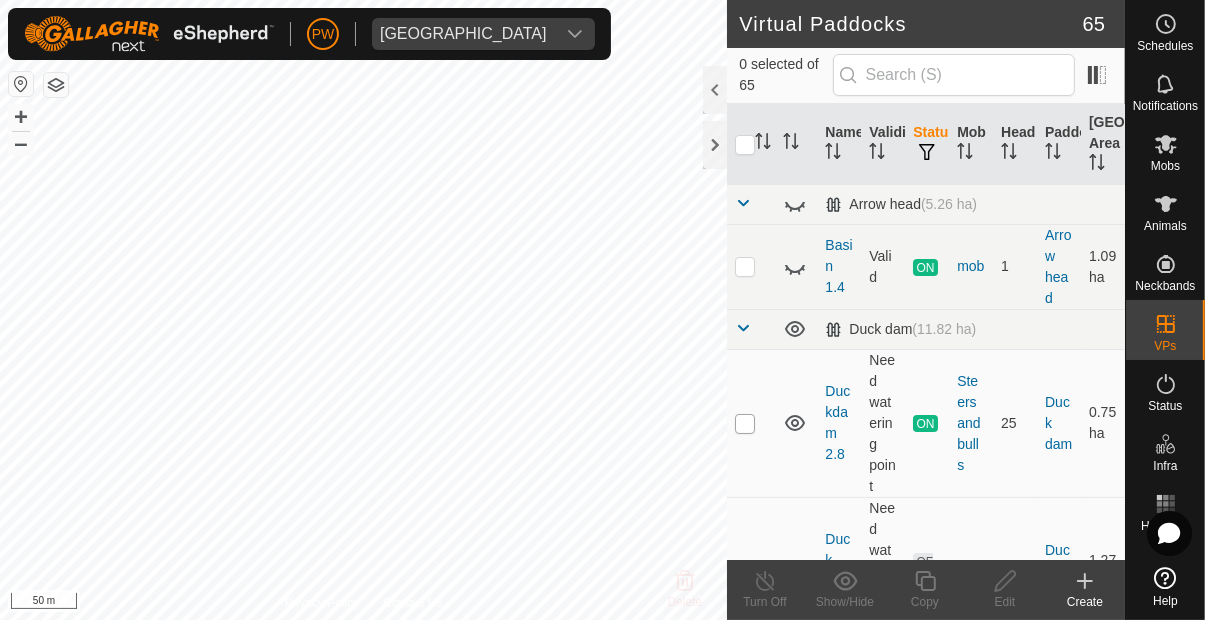 click at bounding box center [745, 424] 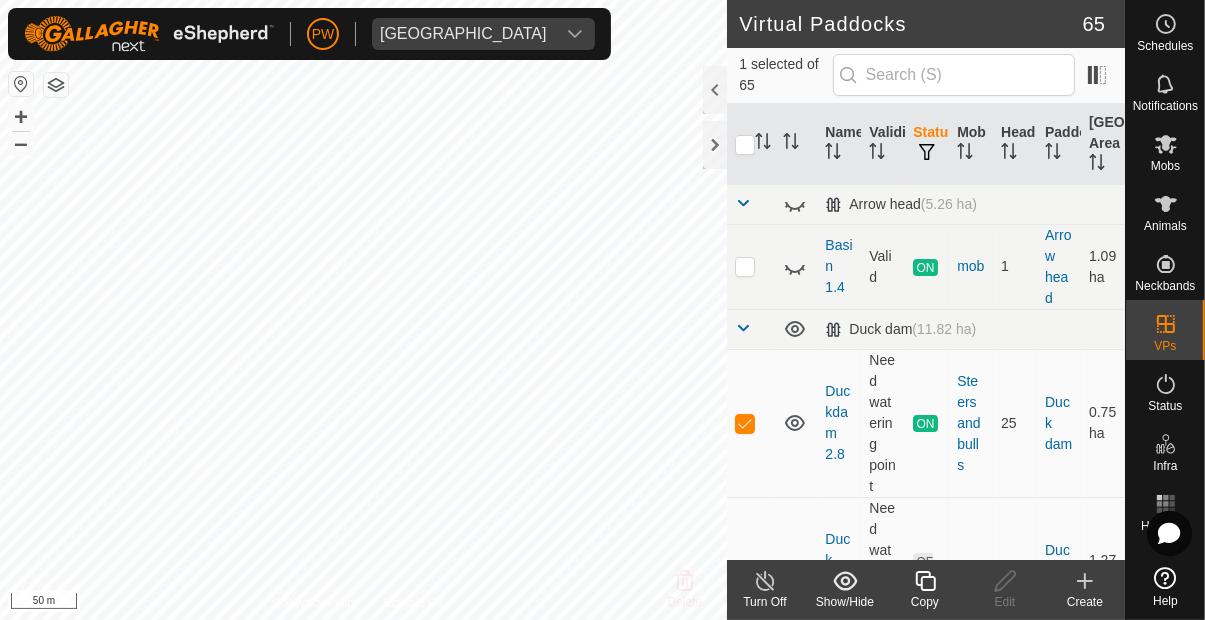 click 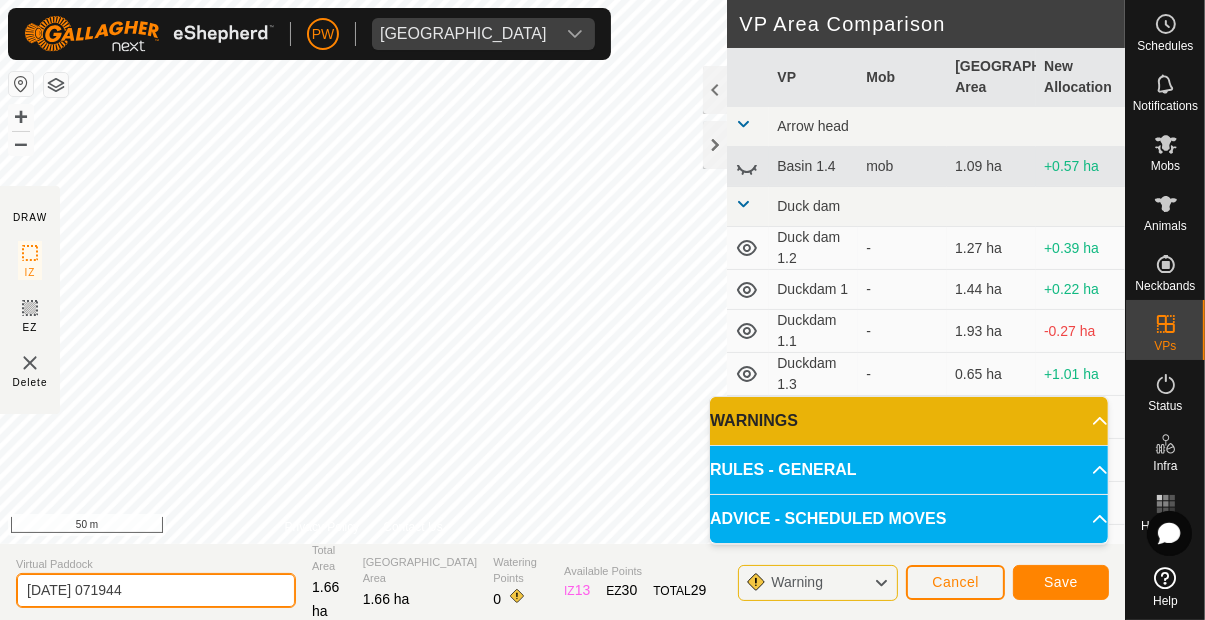 click on "[DATE] 071944" 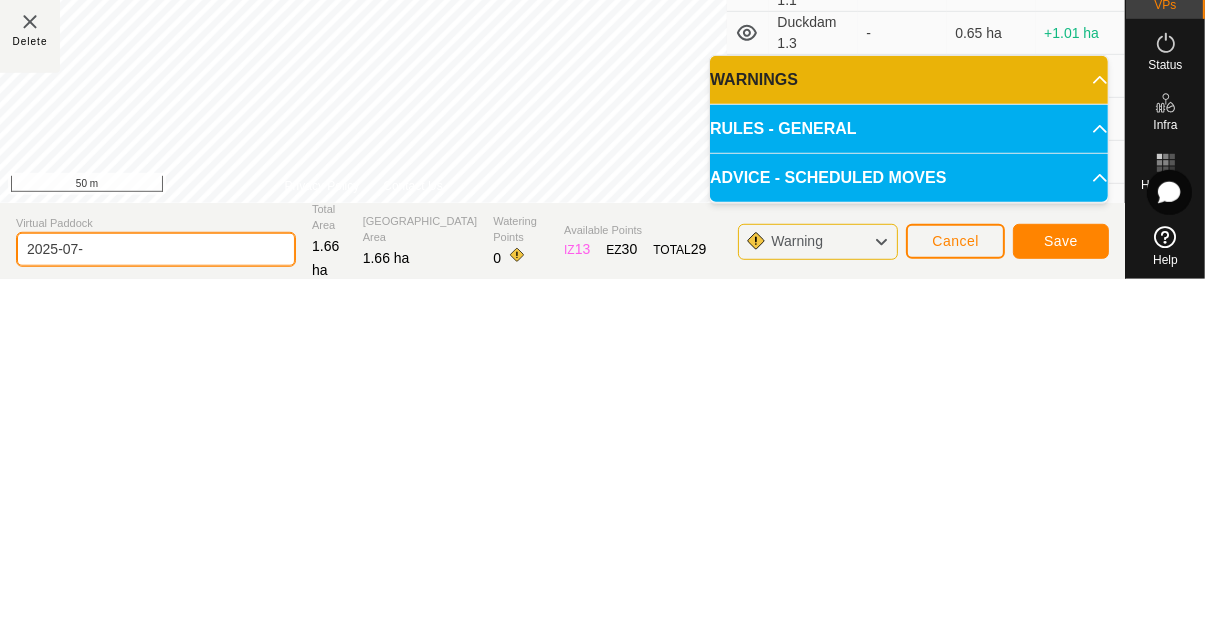 type on "2025-07" 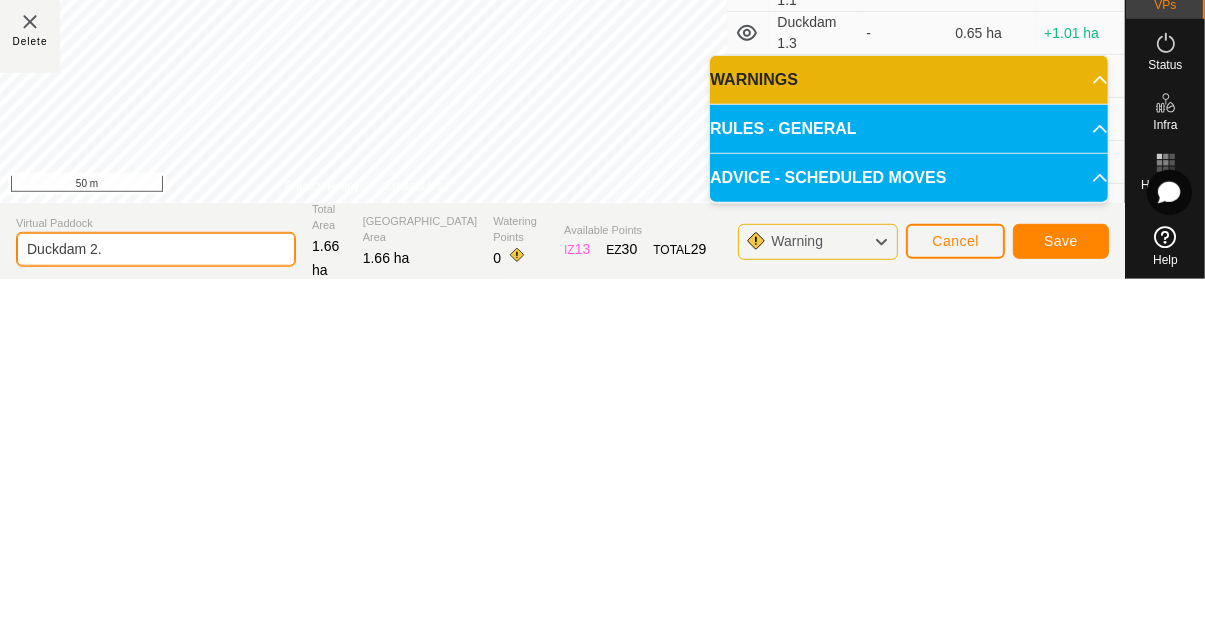 type on "Duckdam 2.9" 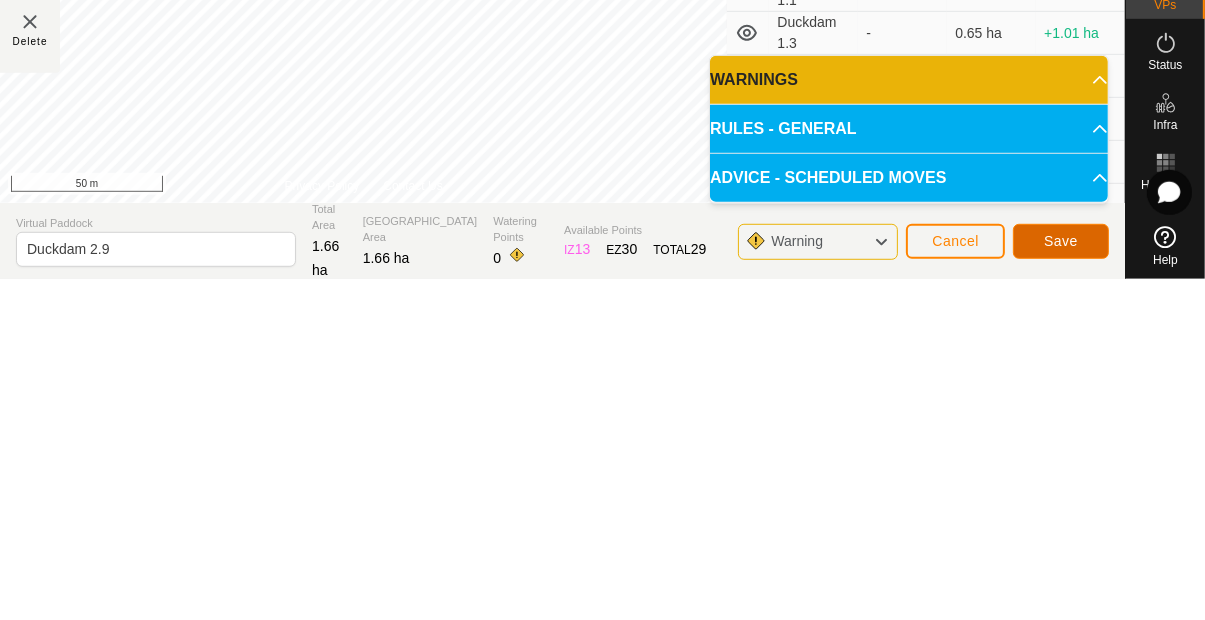 click on "Save" 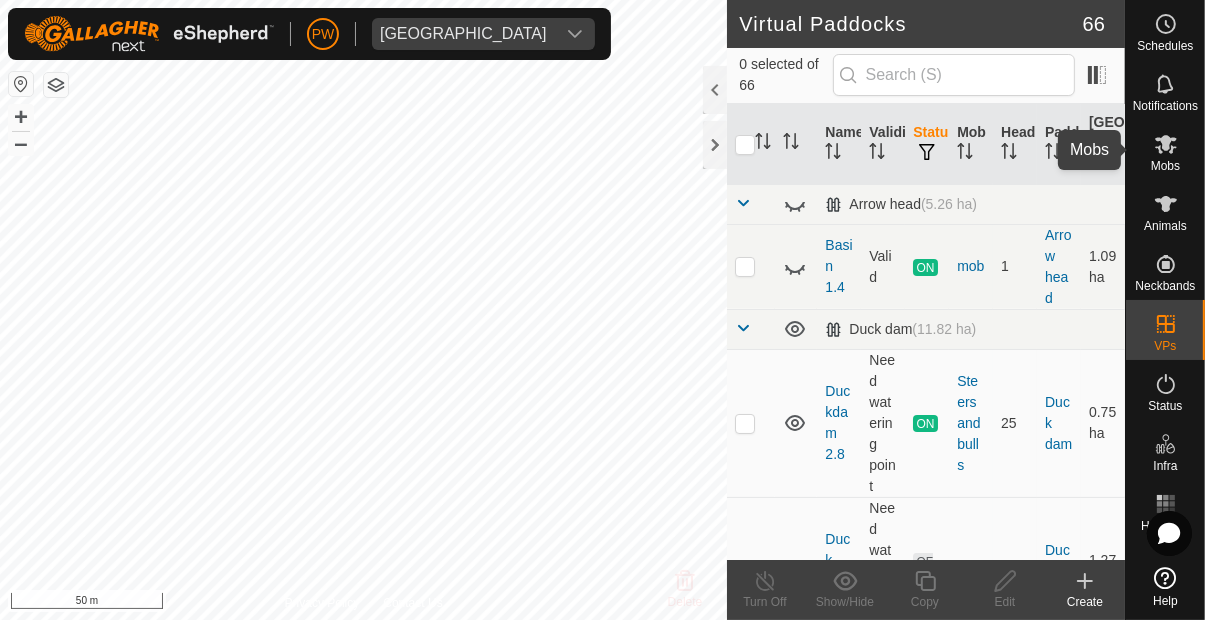 click 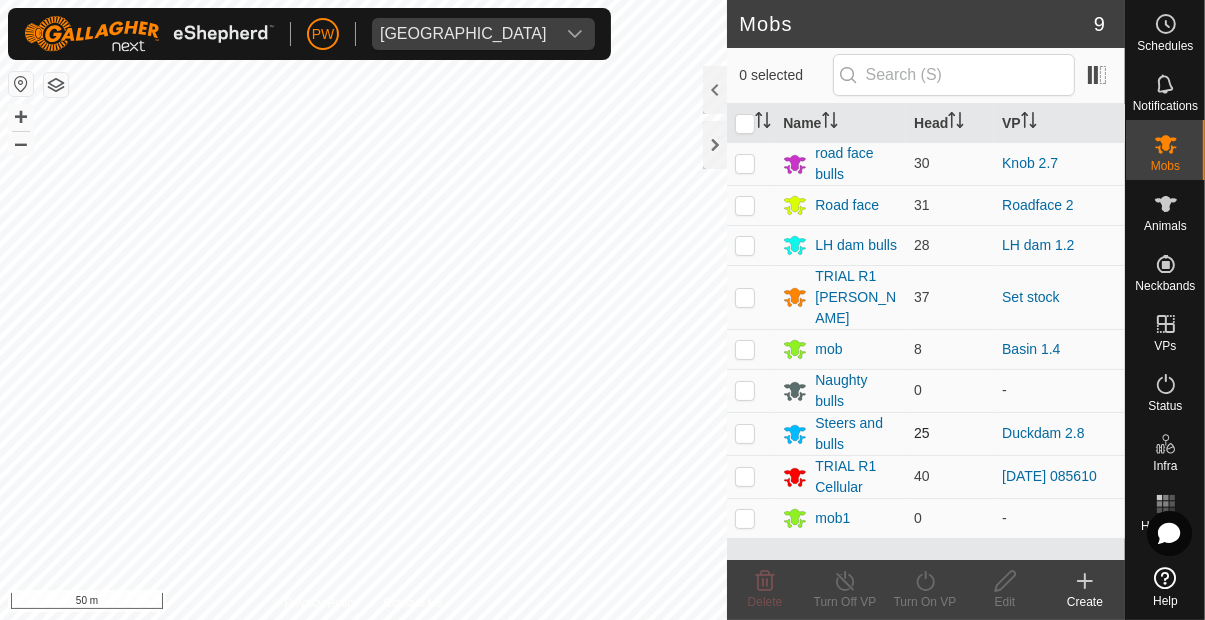 click at bounding box center [745, 433] 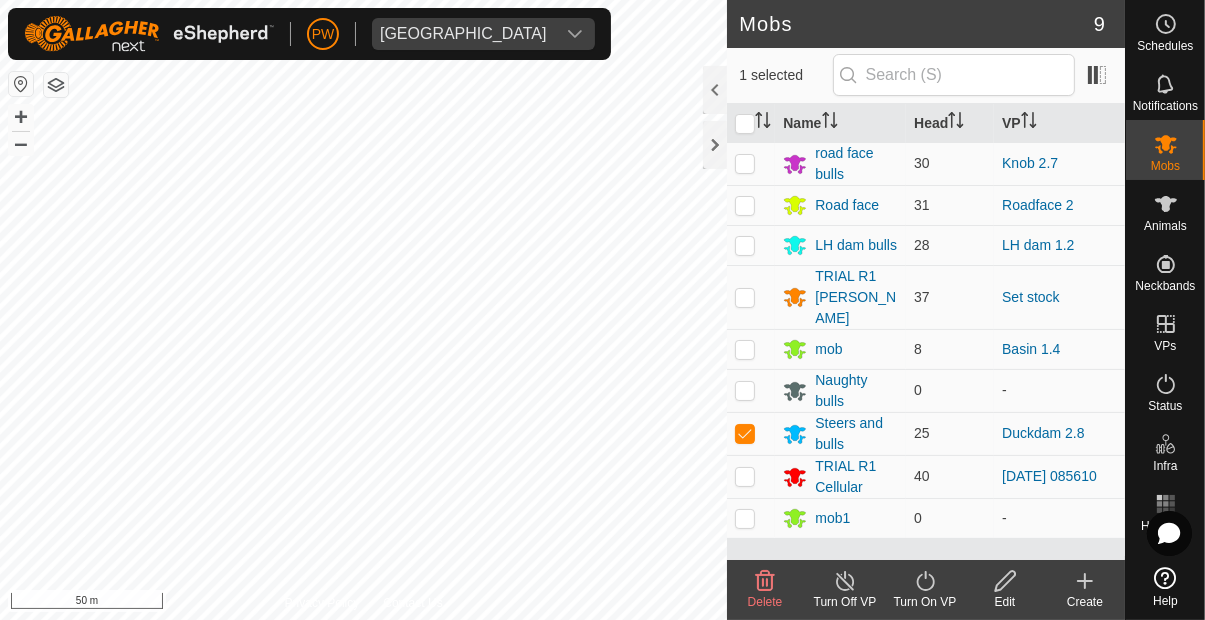 click 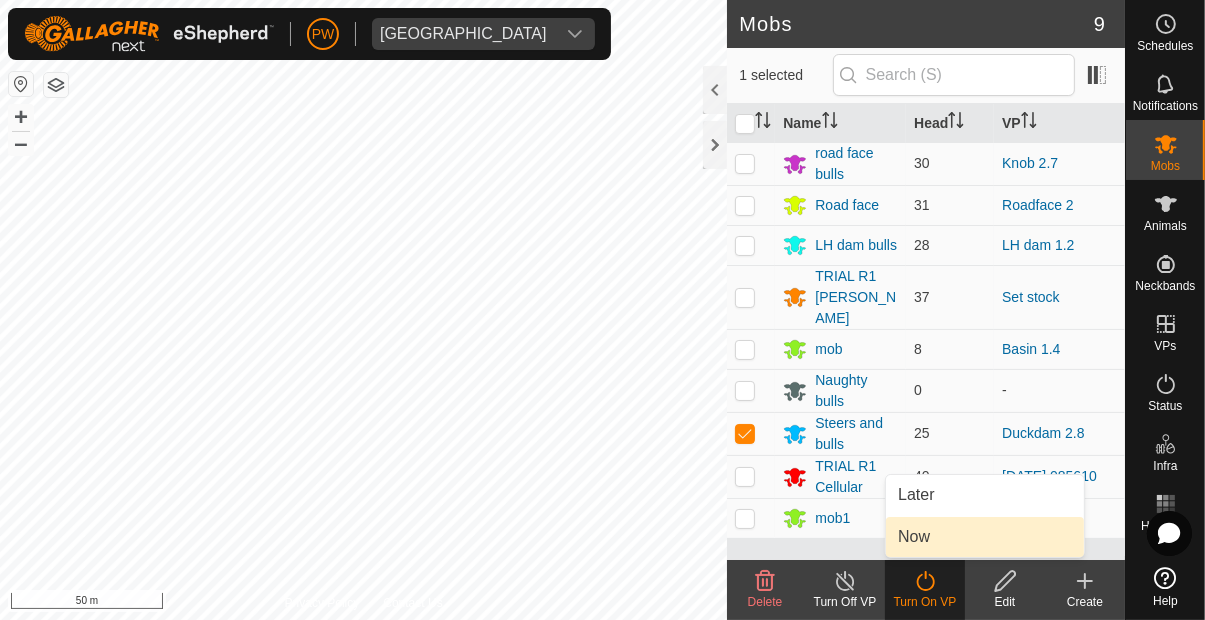 click on "Now" at bounding box center [985, 537] 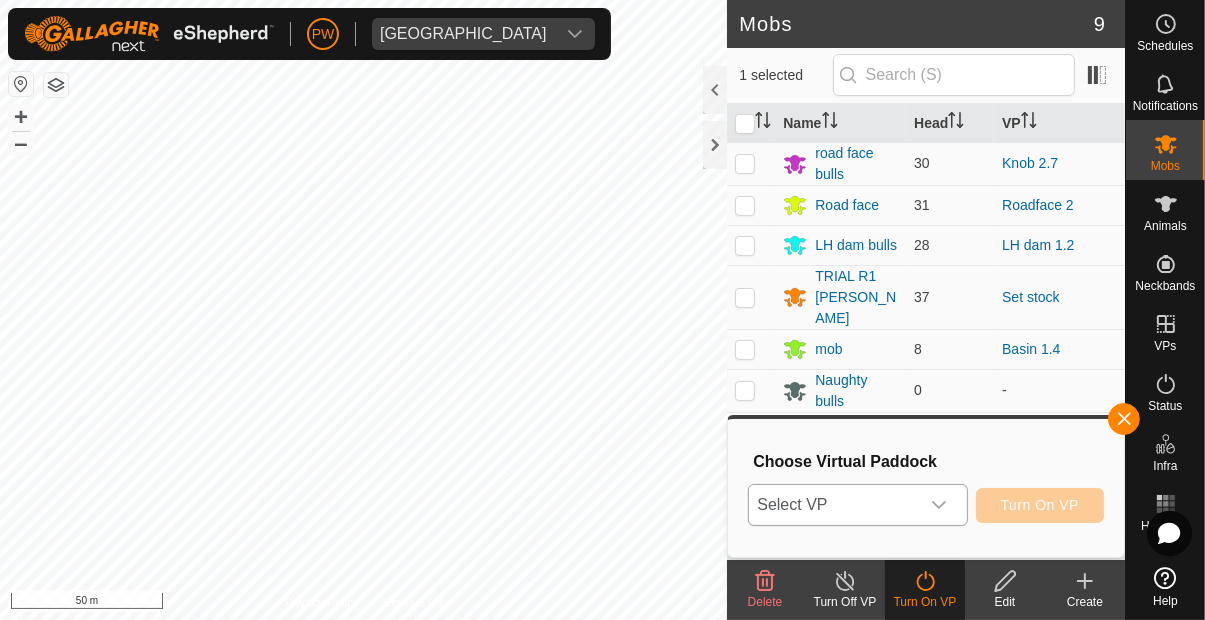 click 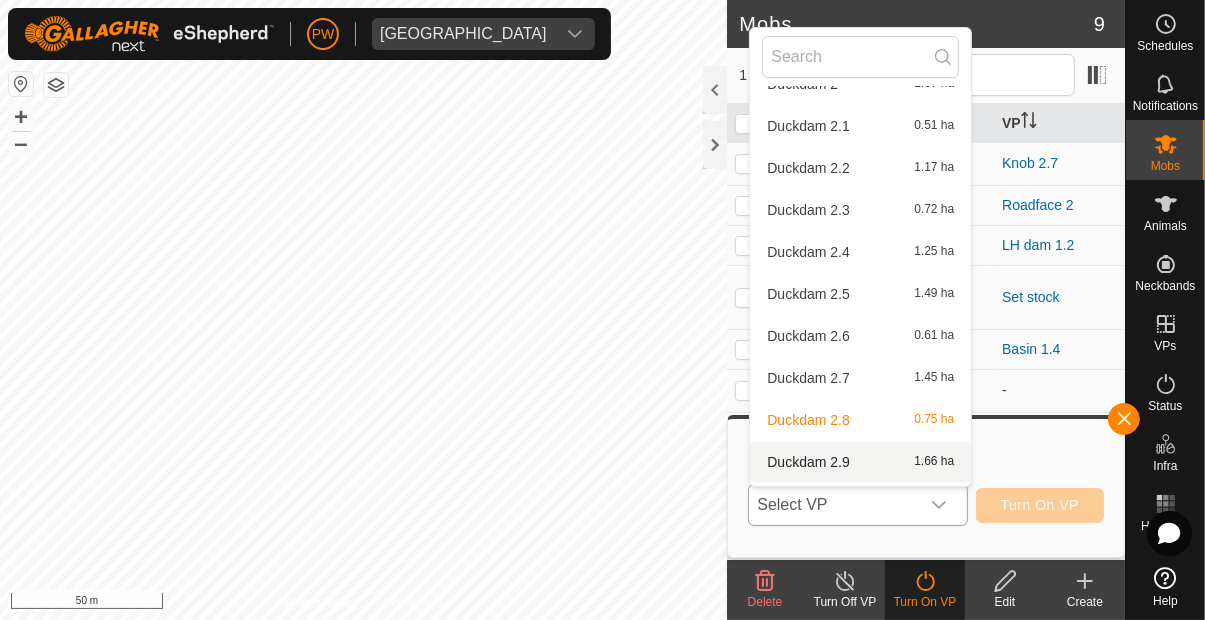 scroll, scrollTop: 578, scrollLeft: 0, axis: vertical 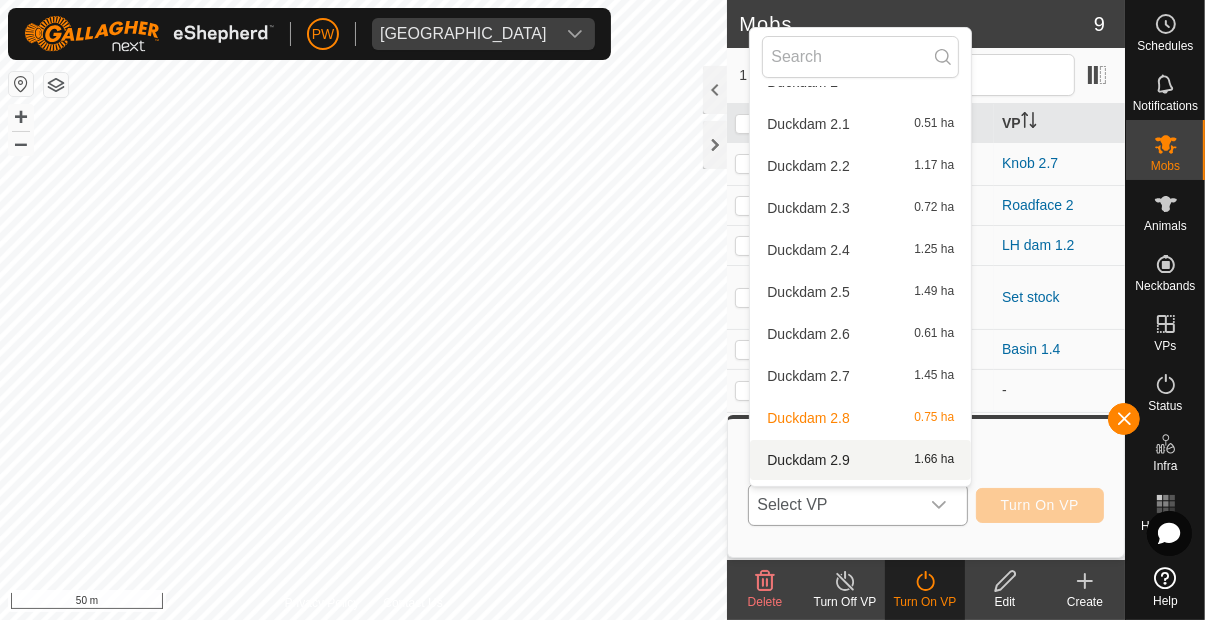 click on "Duckdam 2.9  1.66 ha" at bounding box center [860, 460] 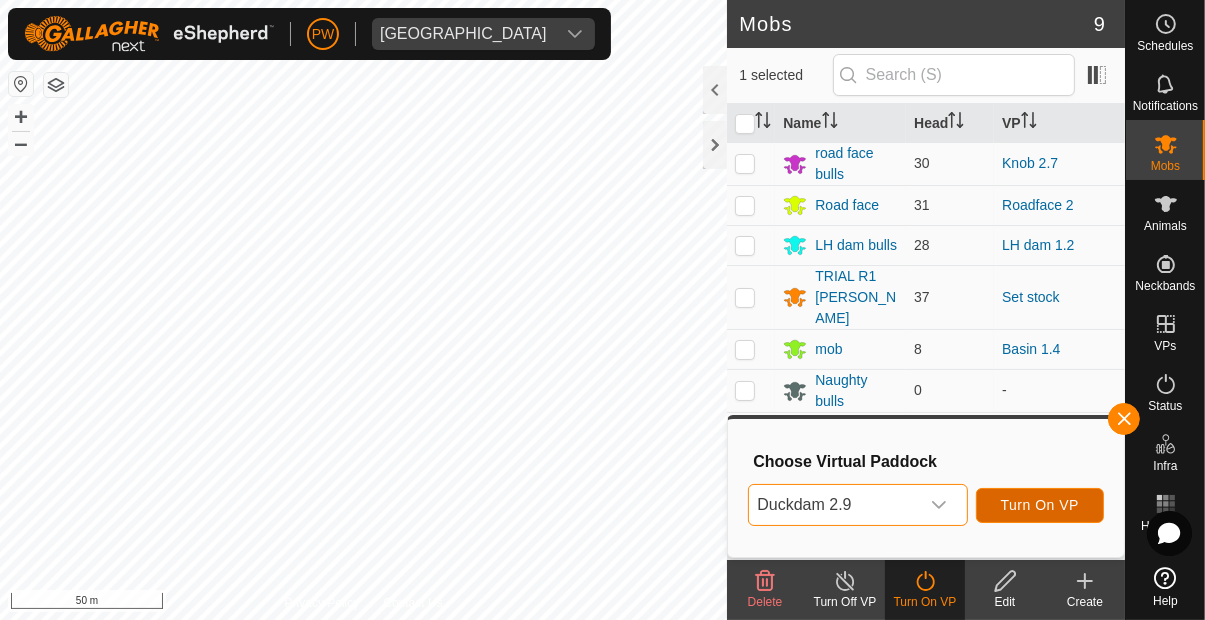 click on "Turn On VP" at bounding box center (1040, 505) 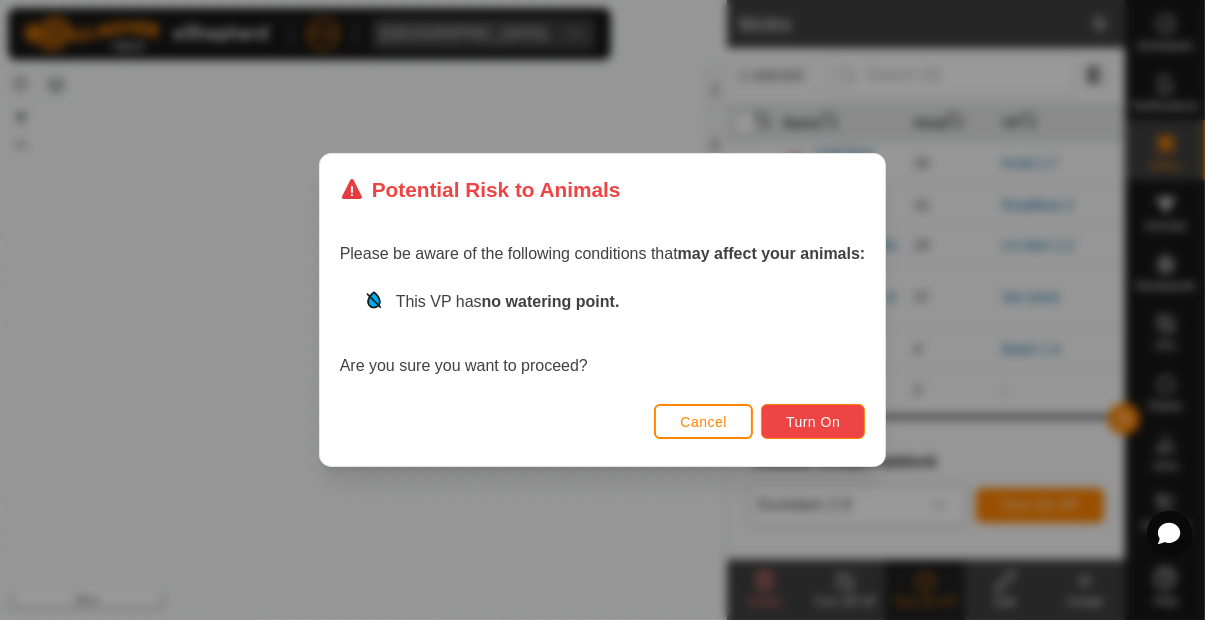 click on "Turn On" at bounding box center [813, 422] 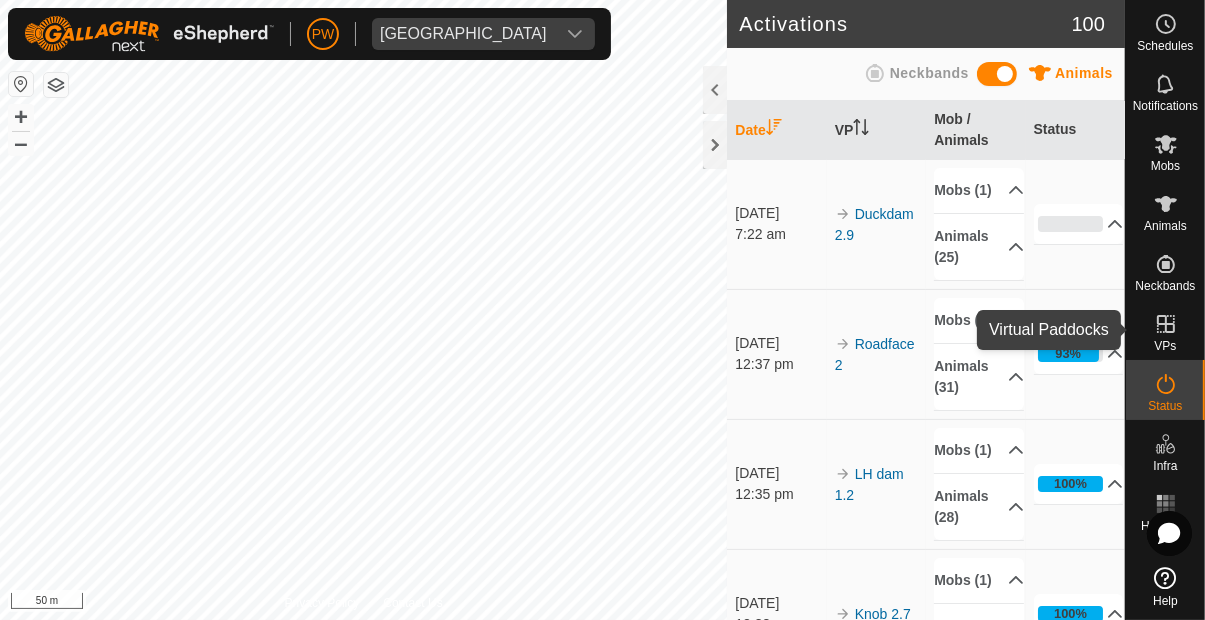 click on "VPs" at bounding box center (1165, 346) 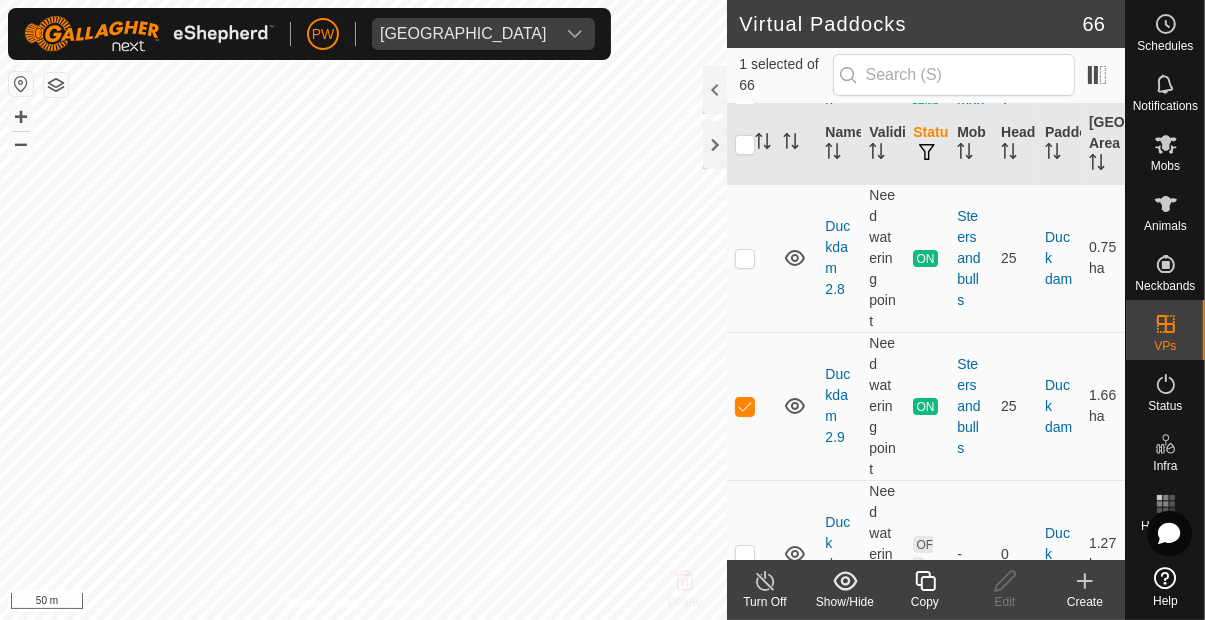 scroll, scrollTop: 167, scrollLeft: 0, axis: vertical 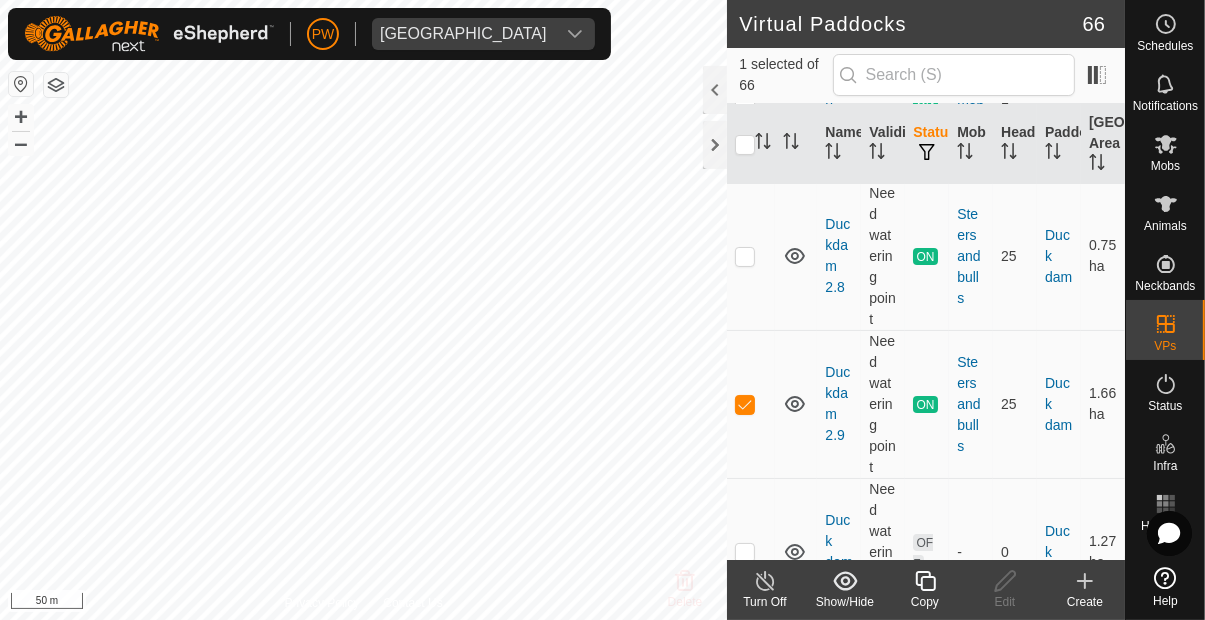 click at bounding box center [745, 405] 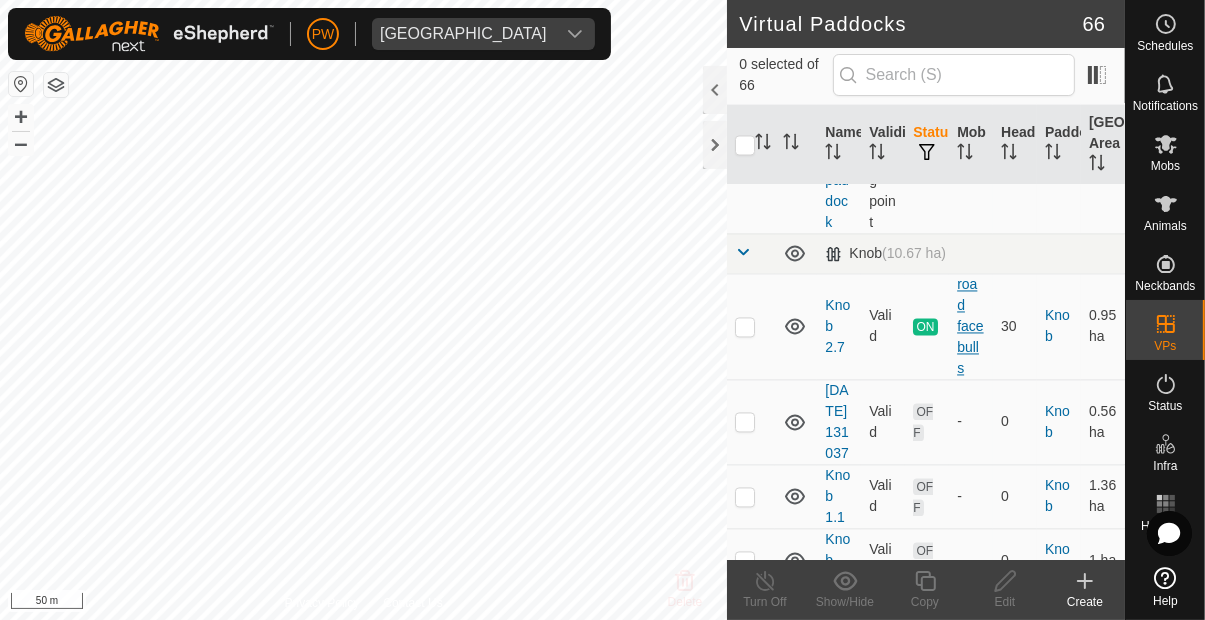 scroll, scrollTop: 3560, scrollLeft: 0, axis: vertical 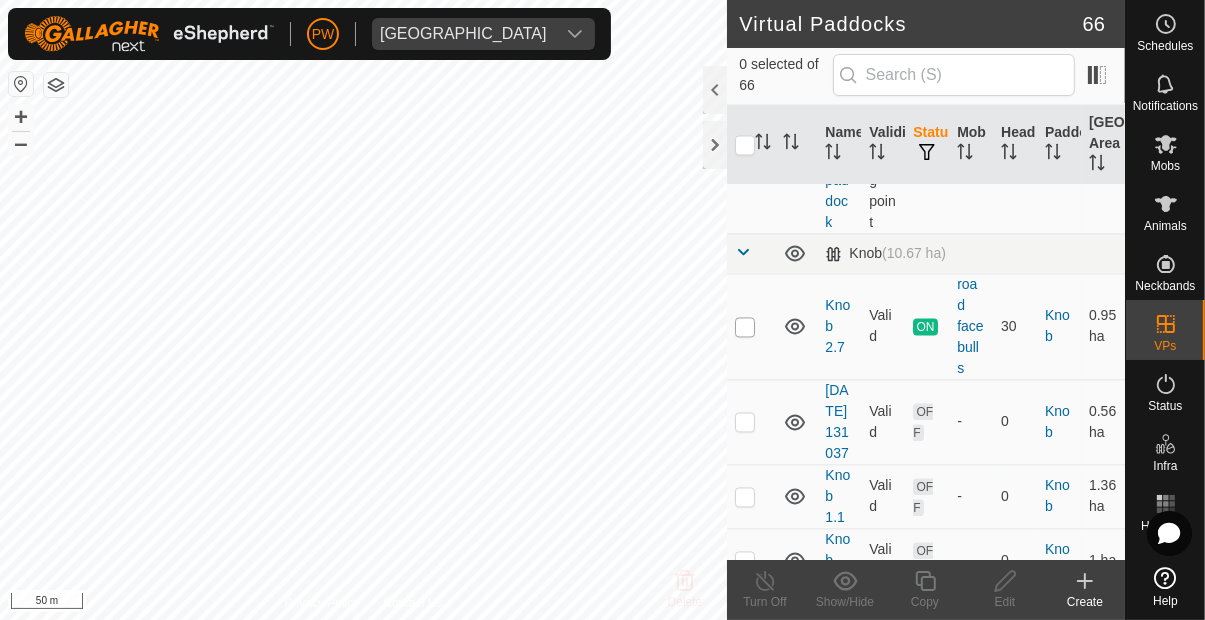 click at bounding box center (745, 327) 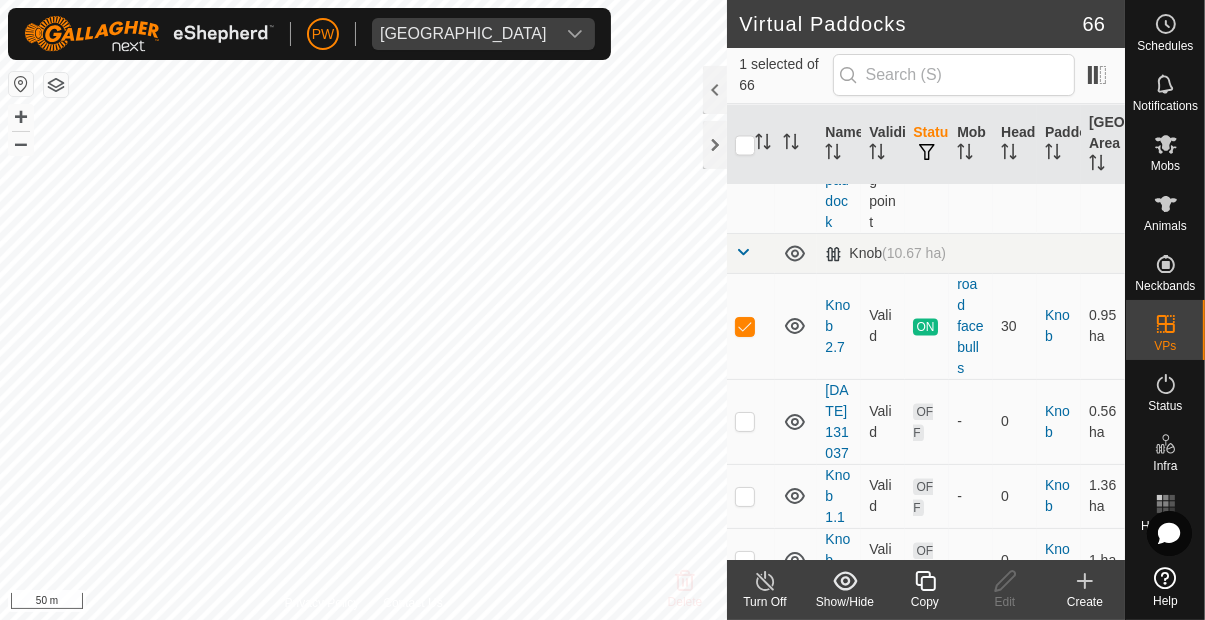 click 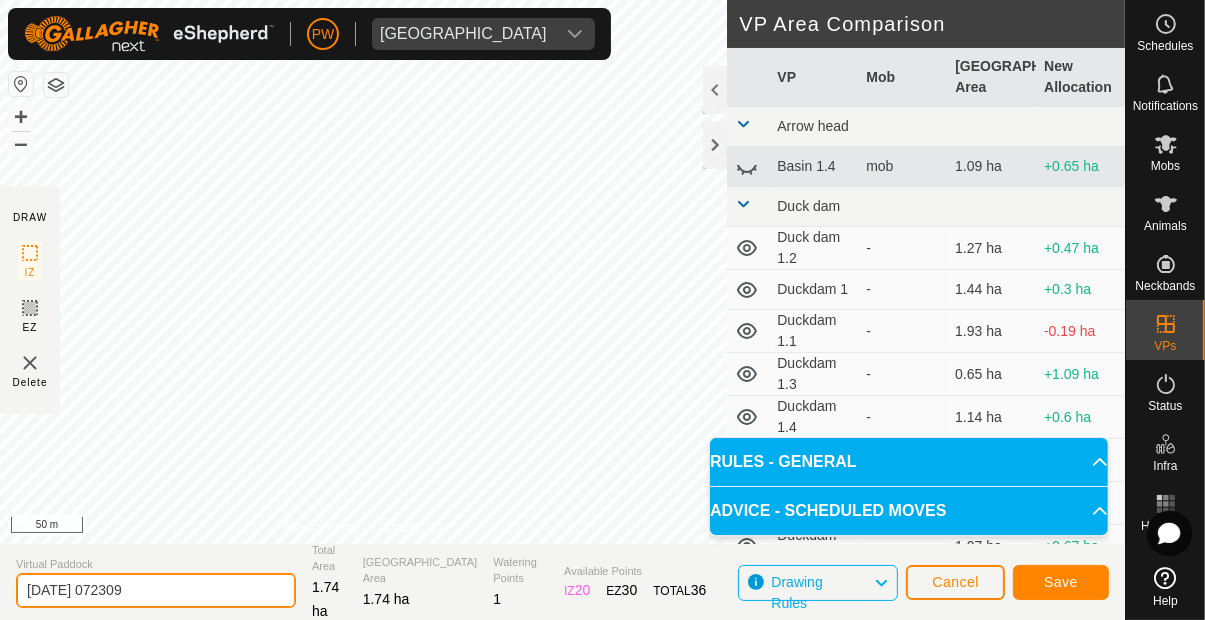 click on "[DATE] 072309" 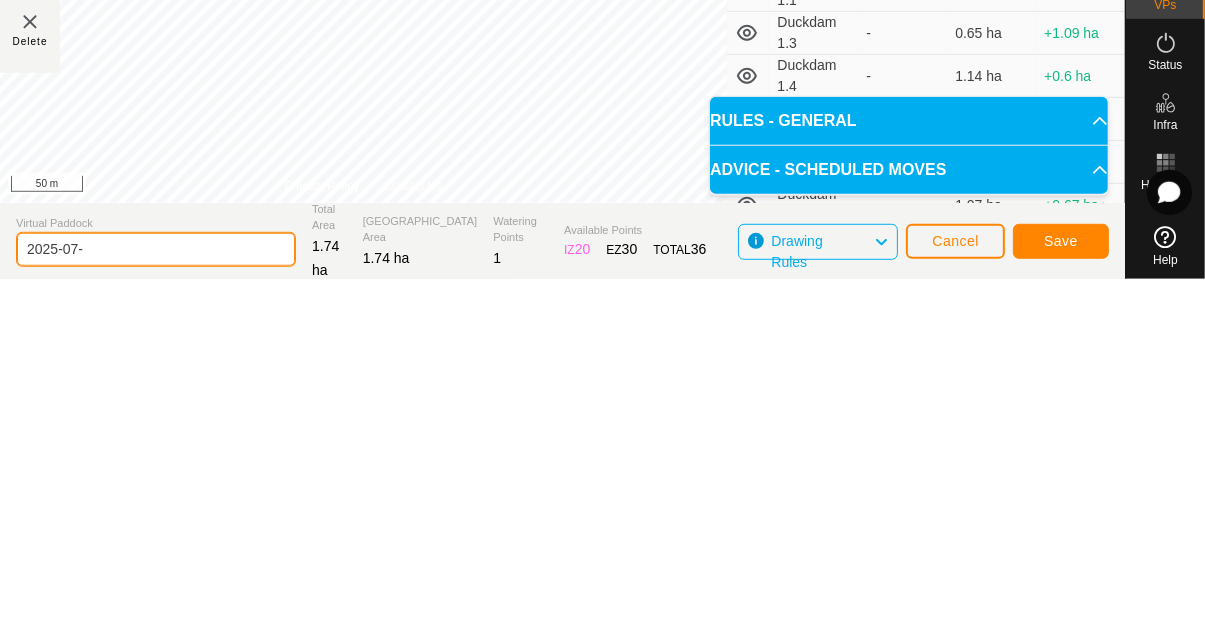 type on "2025-07" 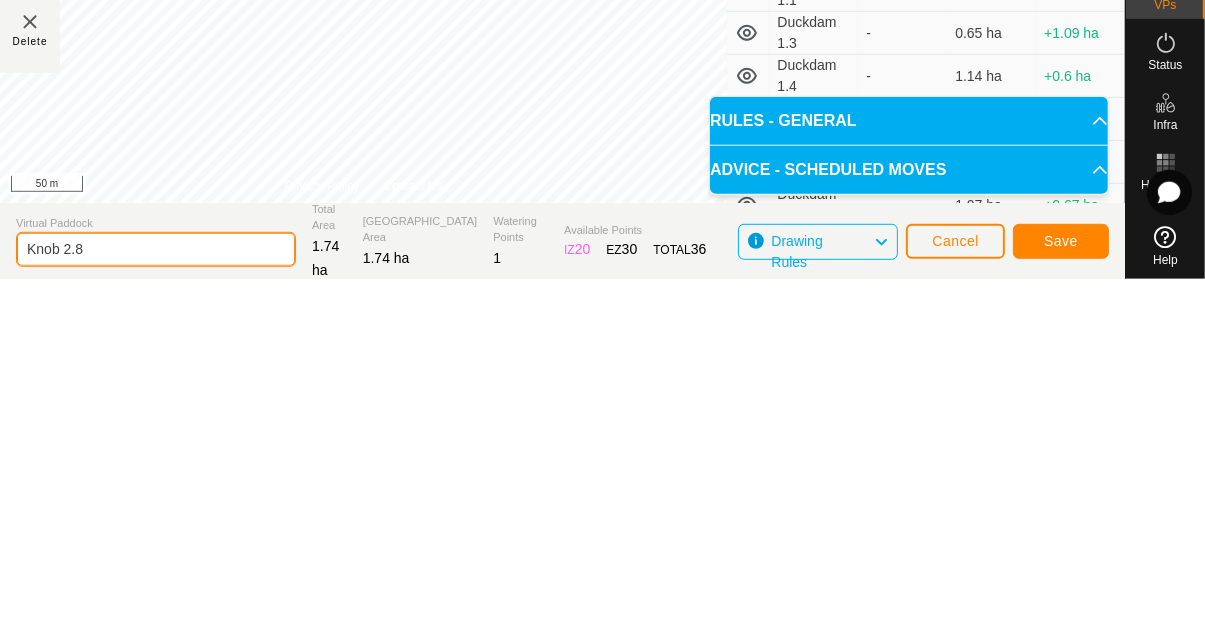 type on "Knob 2.8" 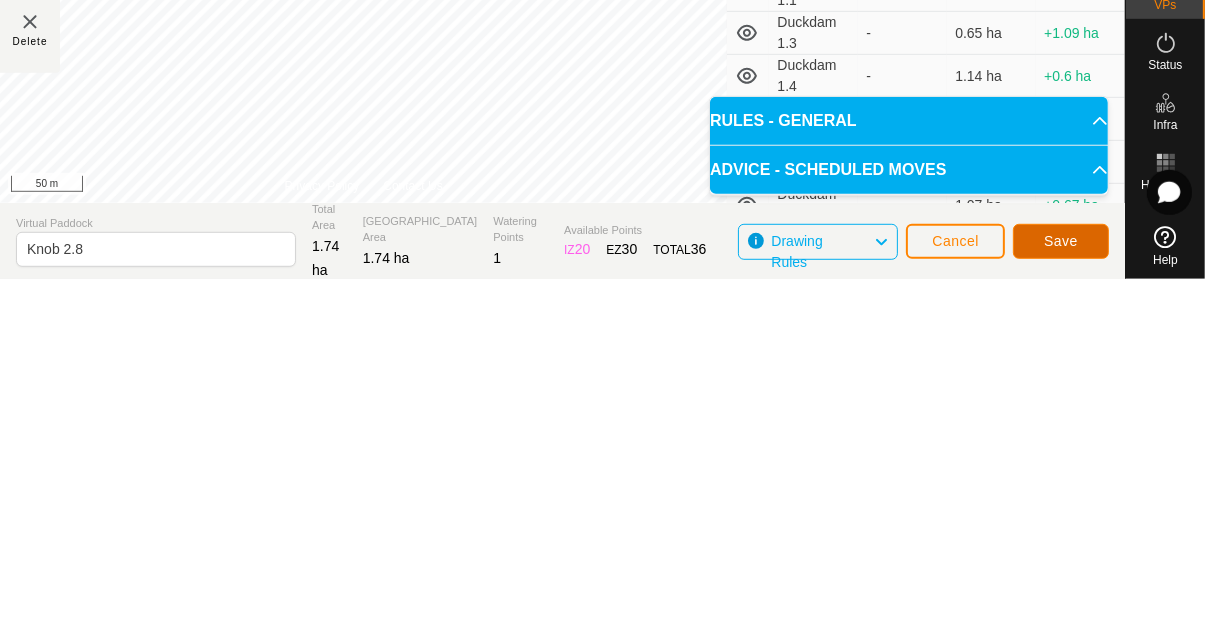 click on "Save" 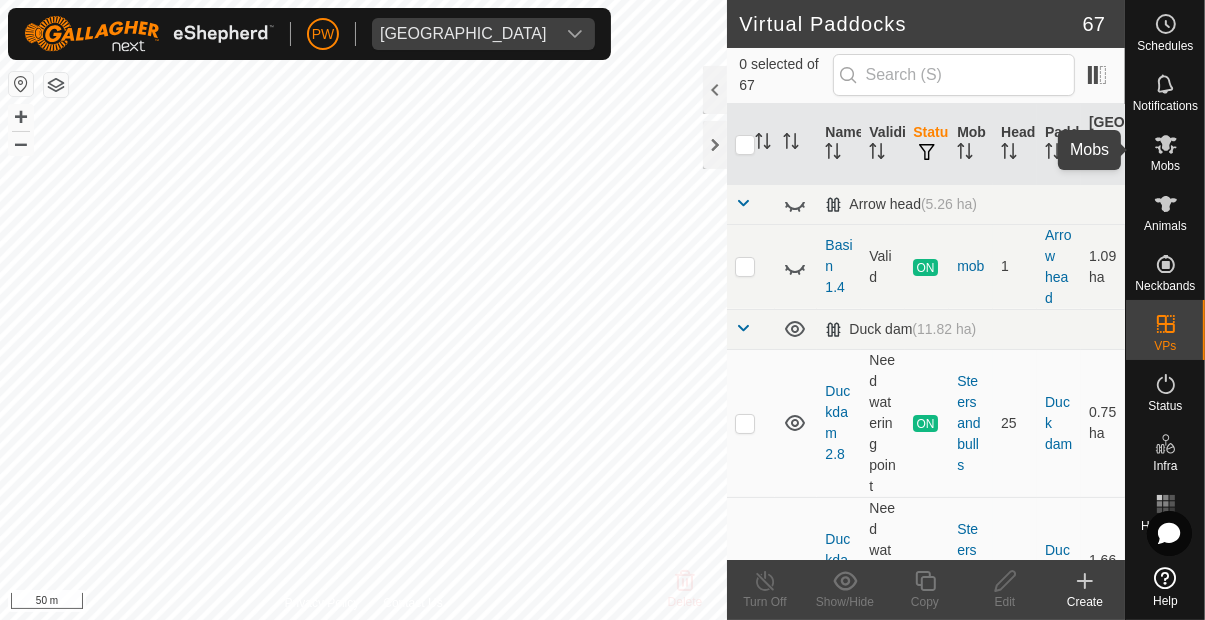 click on "Mobs" at bounding box center (1165, 166) 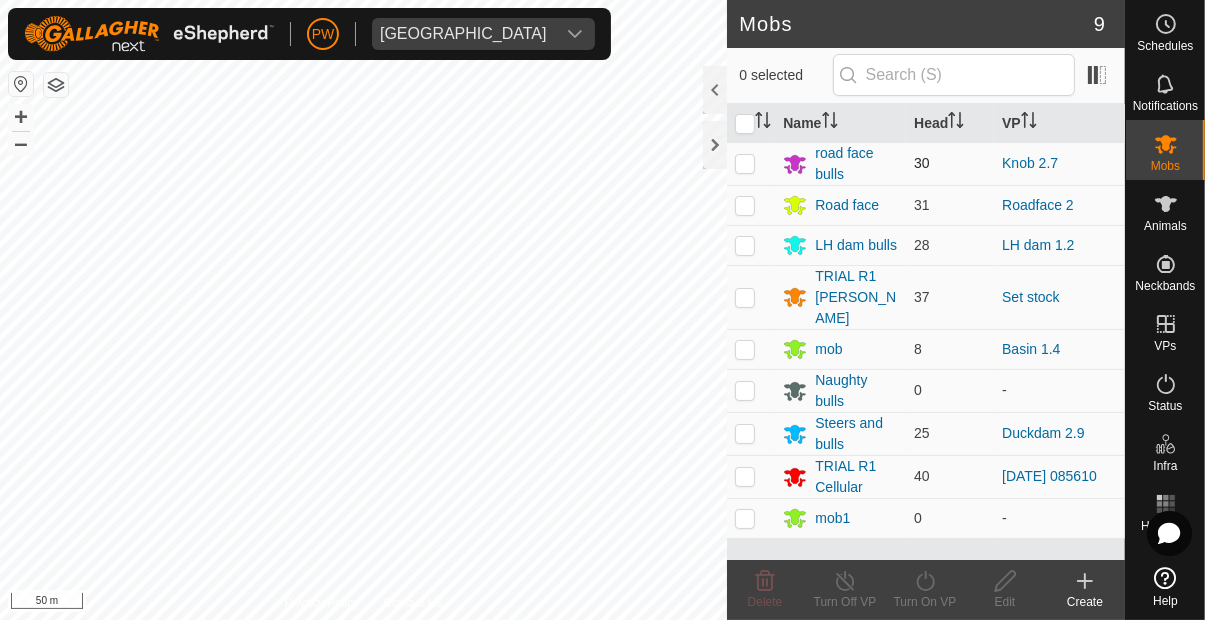 click at bounding box center (745, 163) 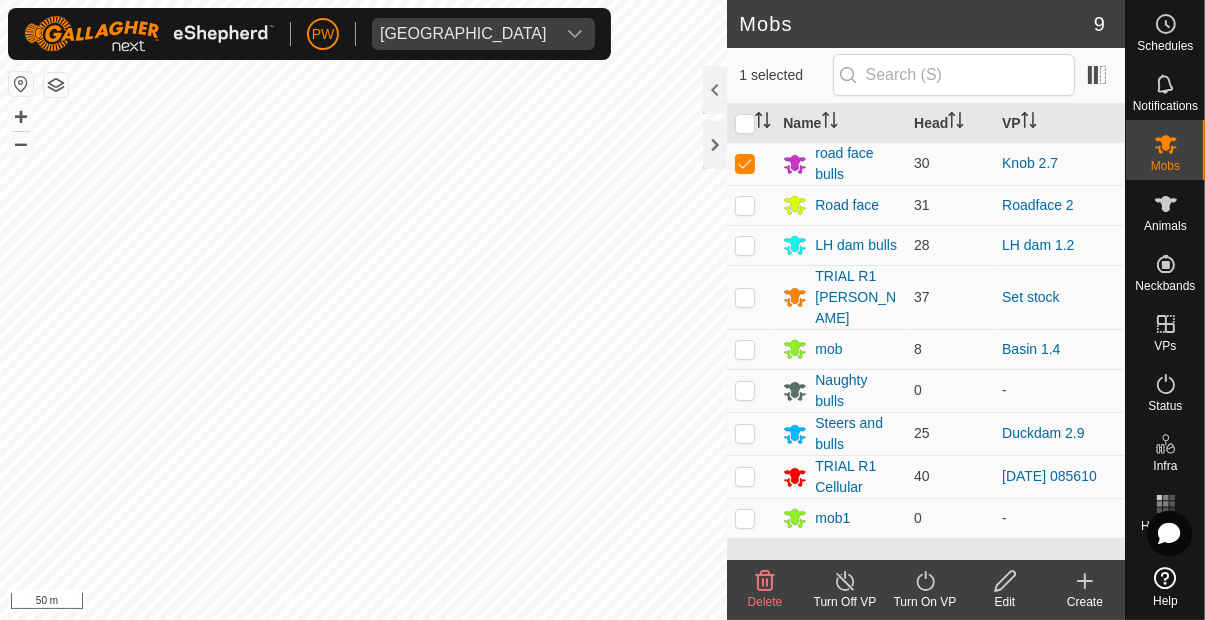 click on "Turn On VP" 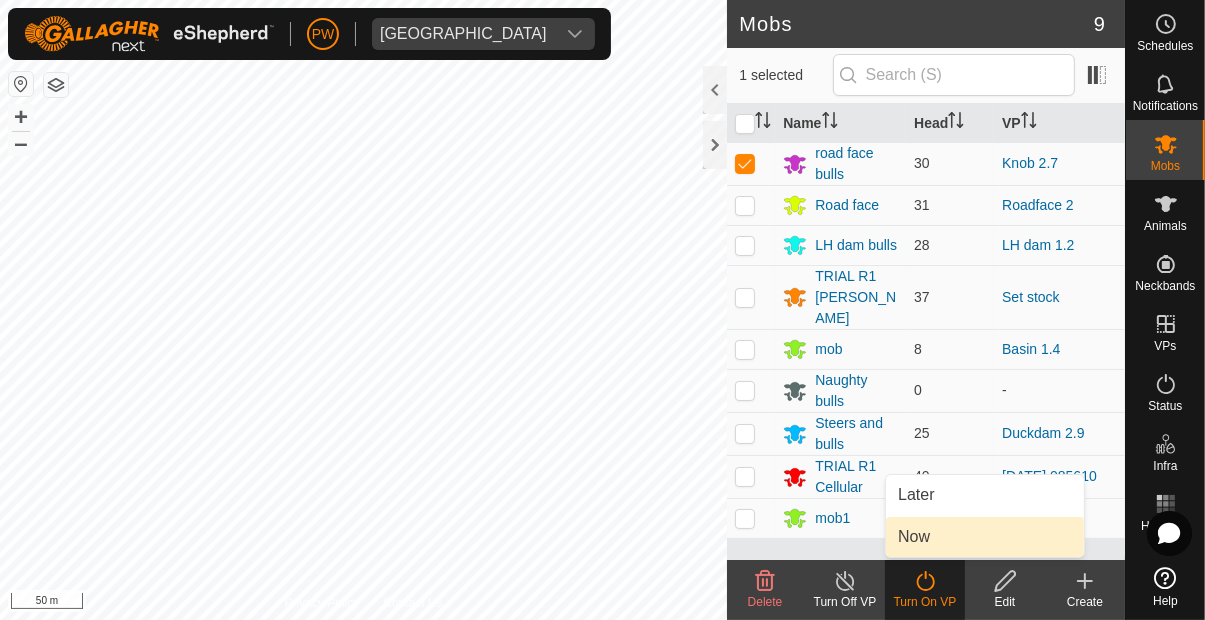 click on "Now" at bounding box center (985, 537) 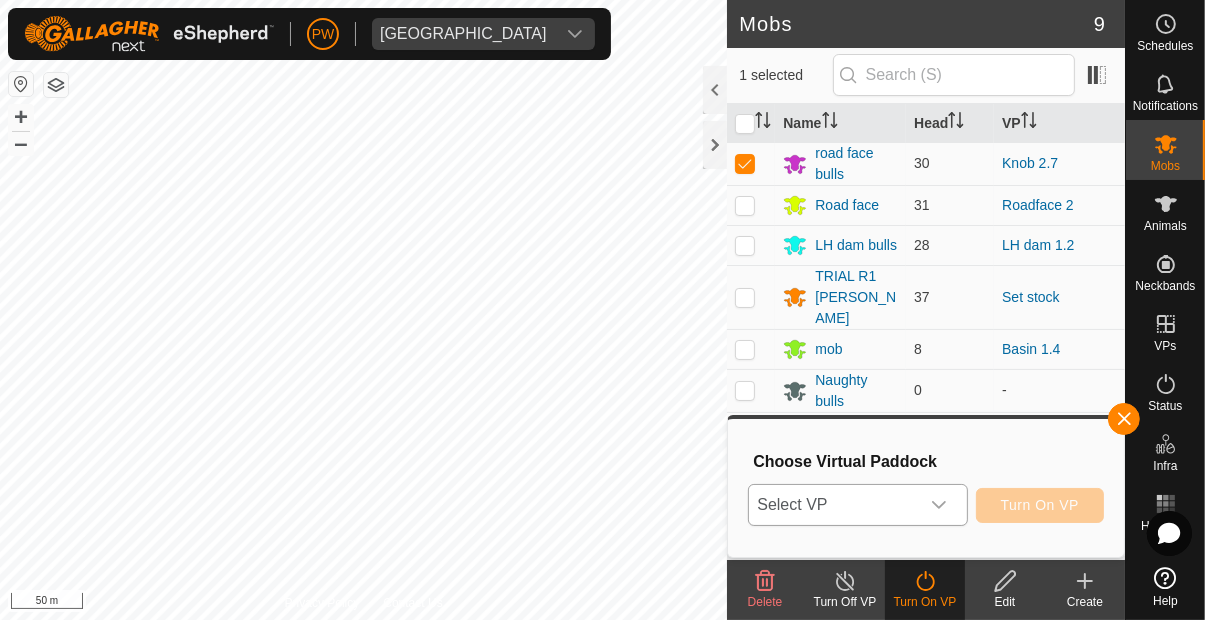 click 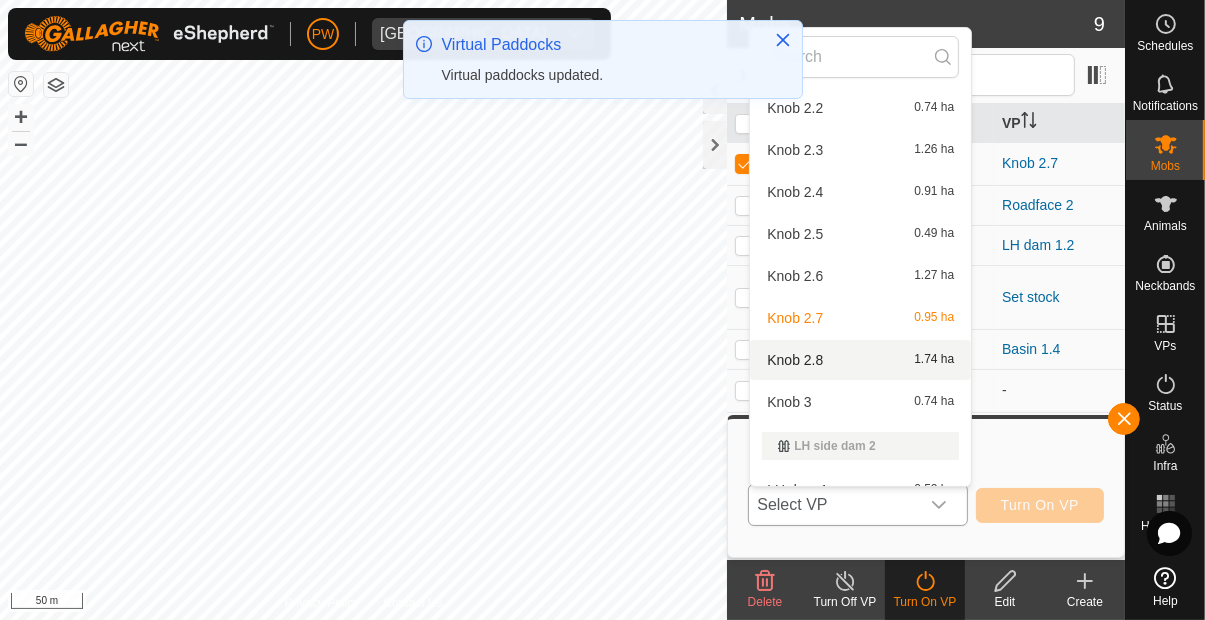 scroll, scrollTop: 1653, scrollLeft: 0, axis: vertical 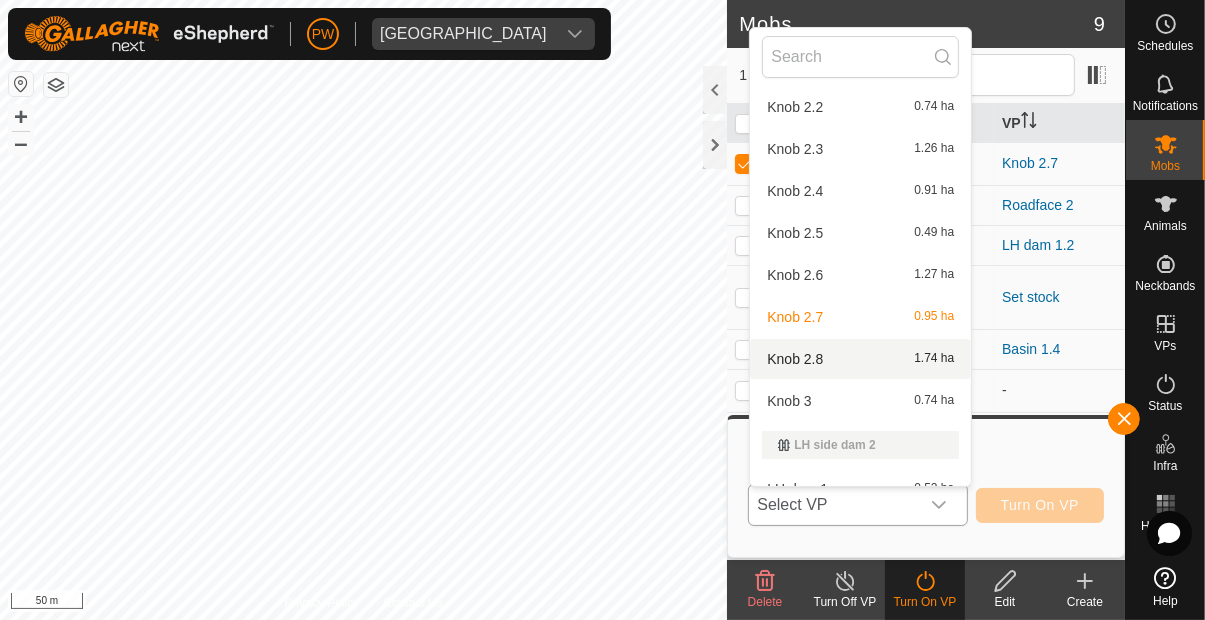 click on "Knob 2.8  1.74 ha" at bounding box center (860, 359) 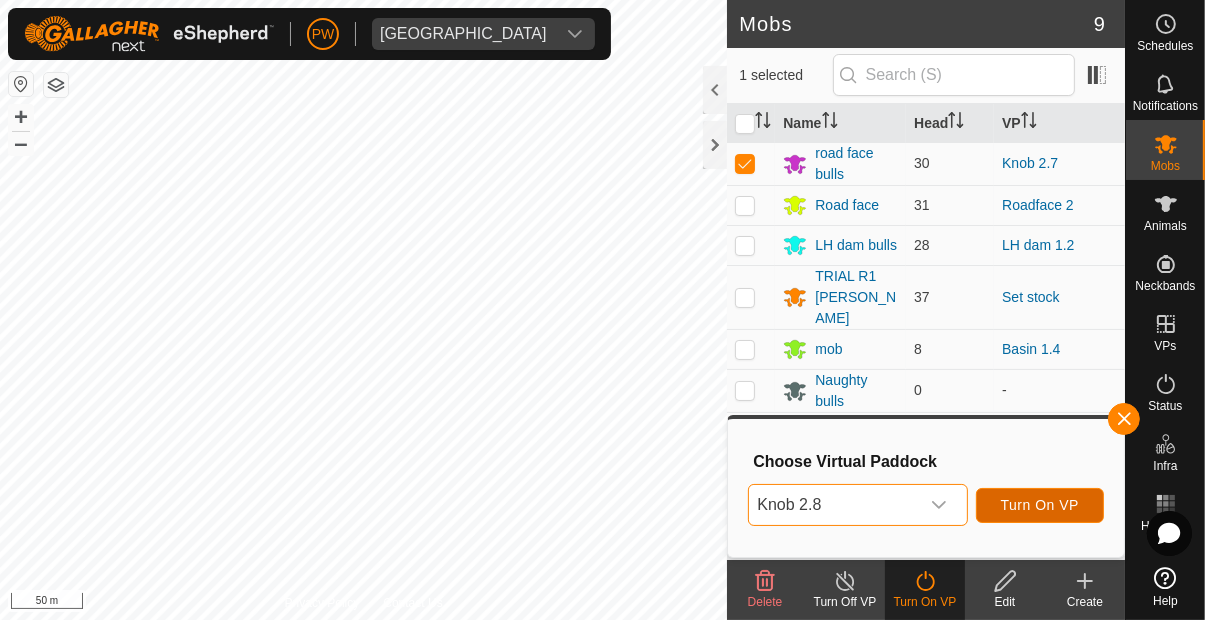 click on "Turn On VP" at bounding box center (1040, 505) 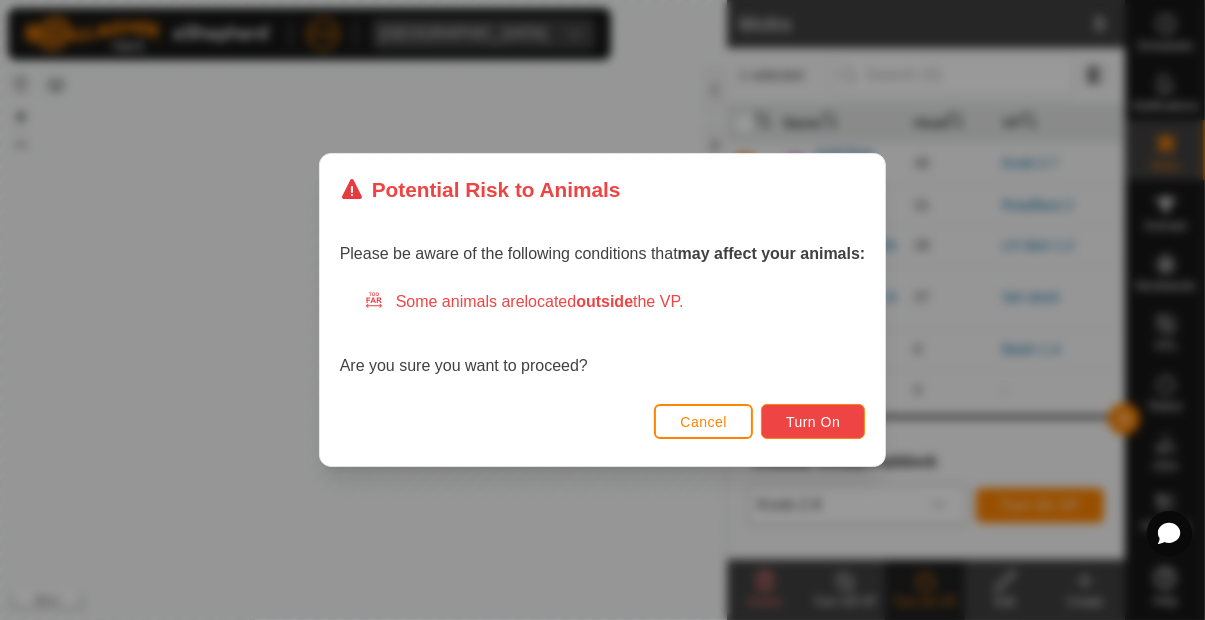 click on "Turn On" at bounding box center (813, 422) 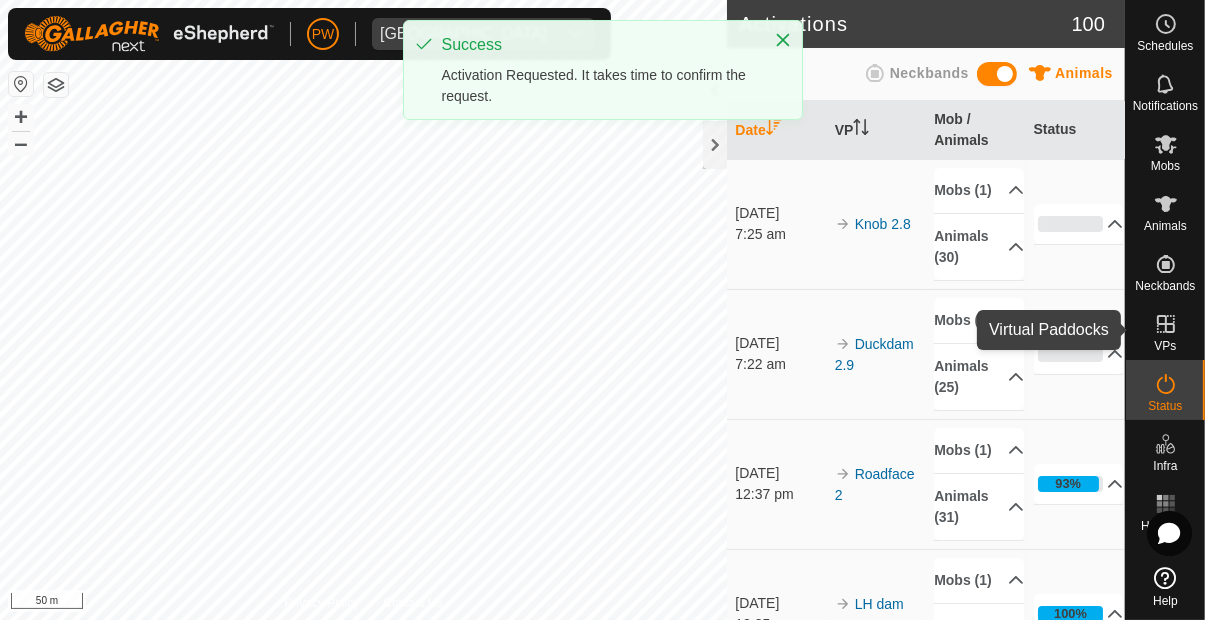 click on "VPs" at bounding box center [1165, 346] 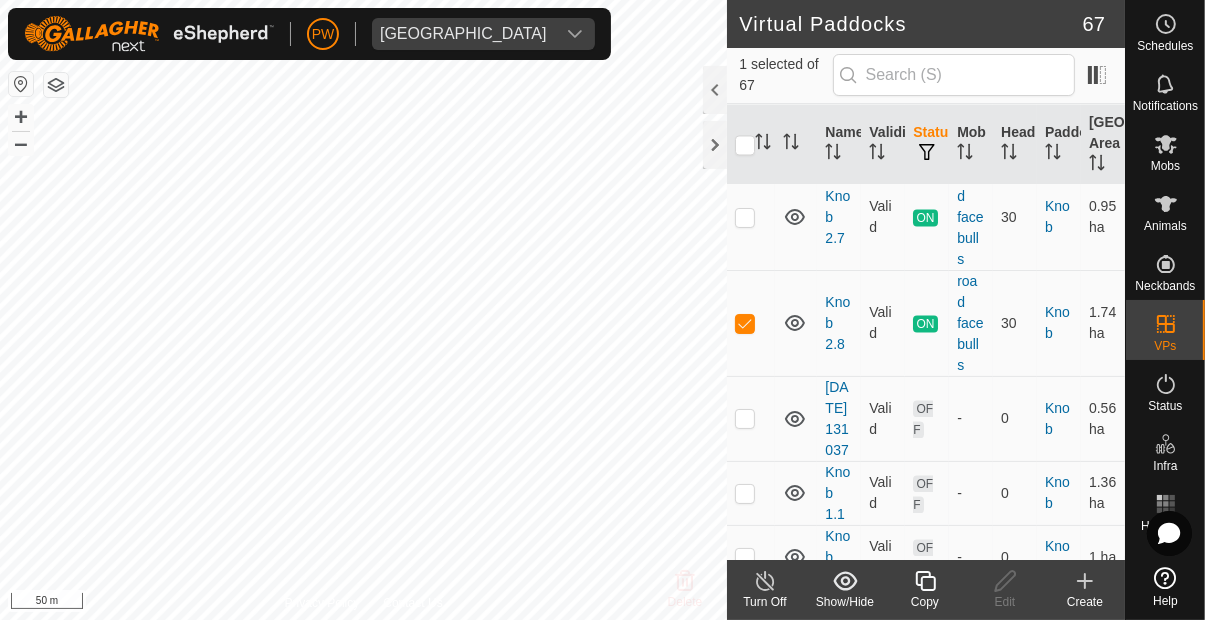 scroll, scrollTop: 3670, scrollLeft: 0, axis: vertical 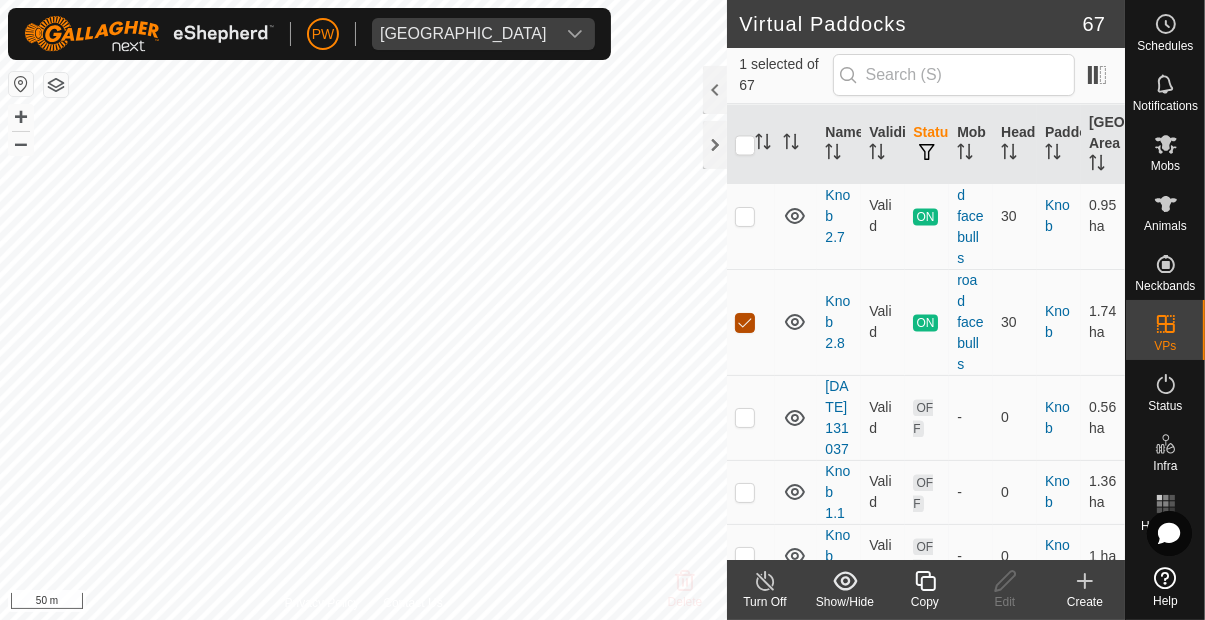 click at bounding box center [745, 323] 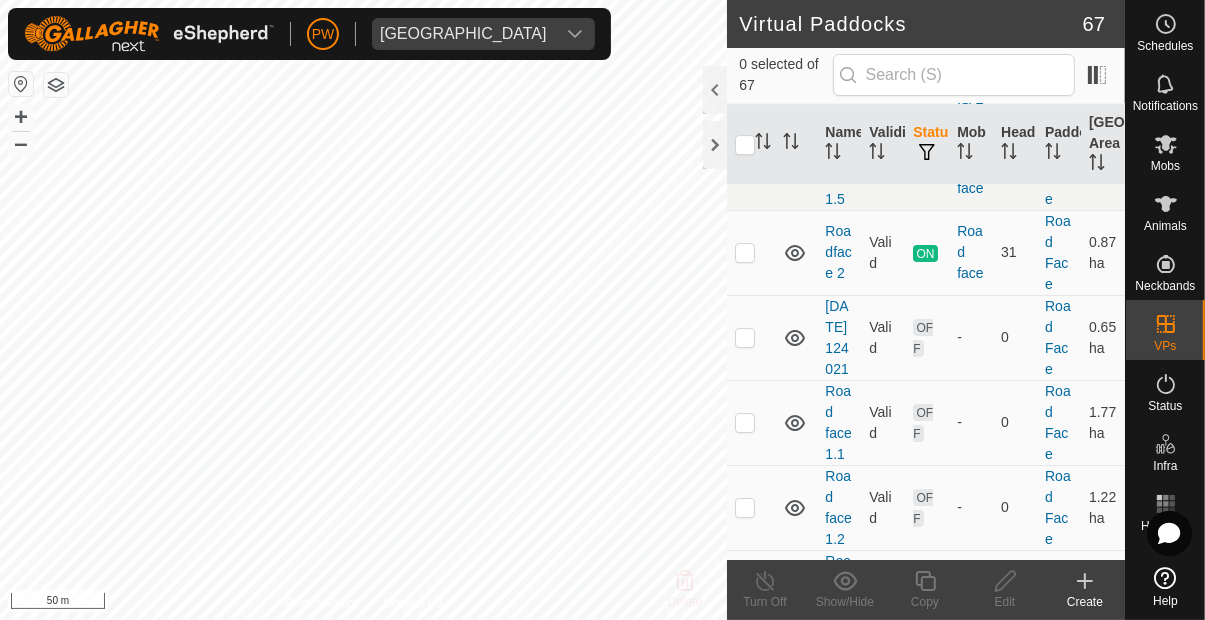 scroll, scrollTop: 6111, scrollLeft: 0, axis: vertical 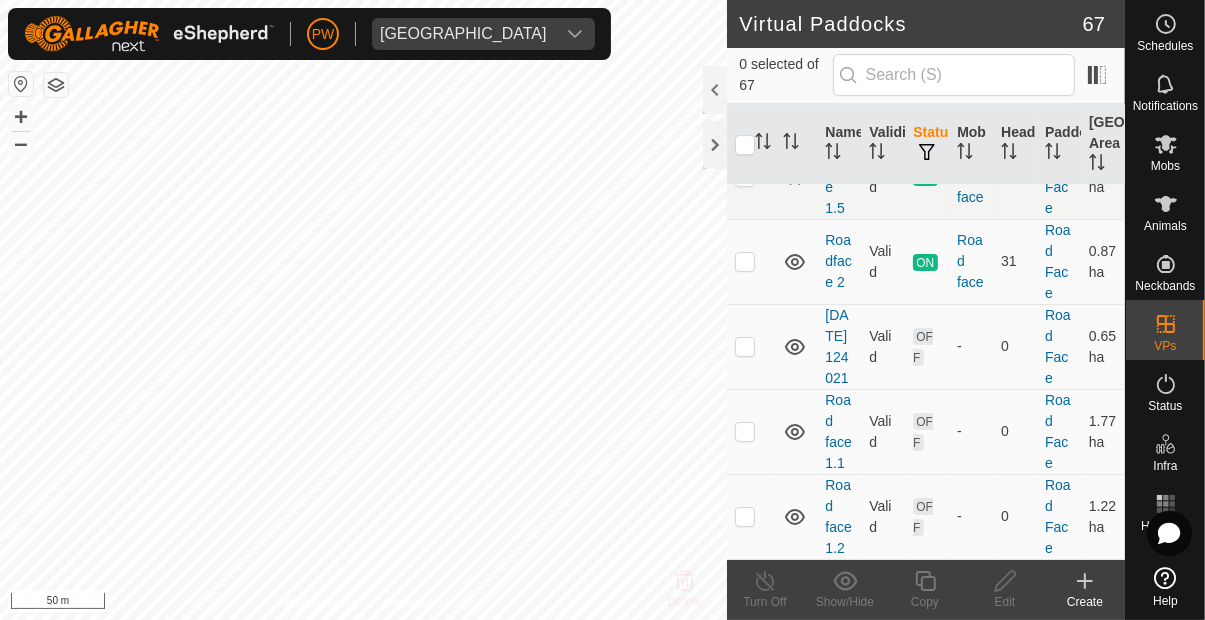 click at bounding box center [745, 262] 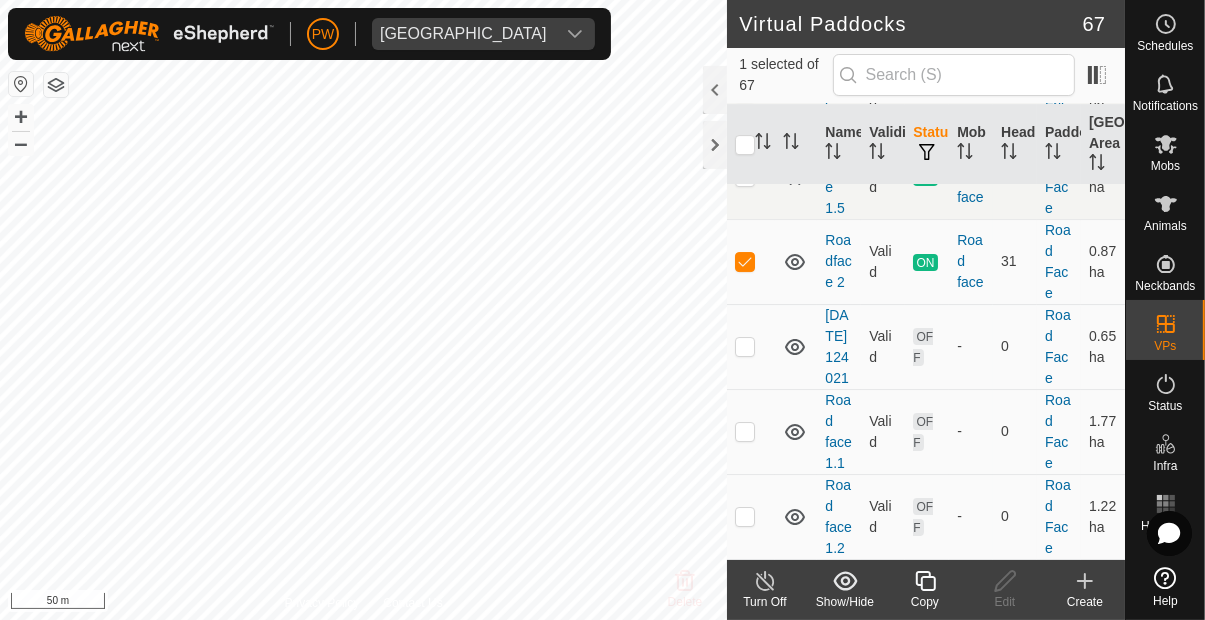click 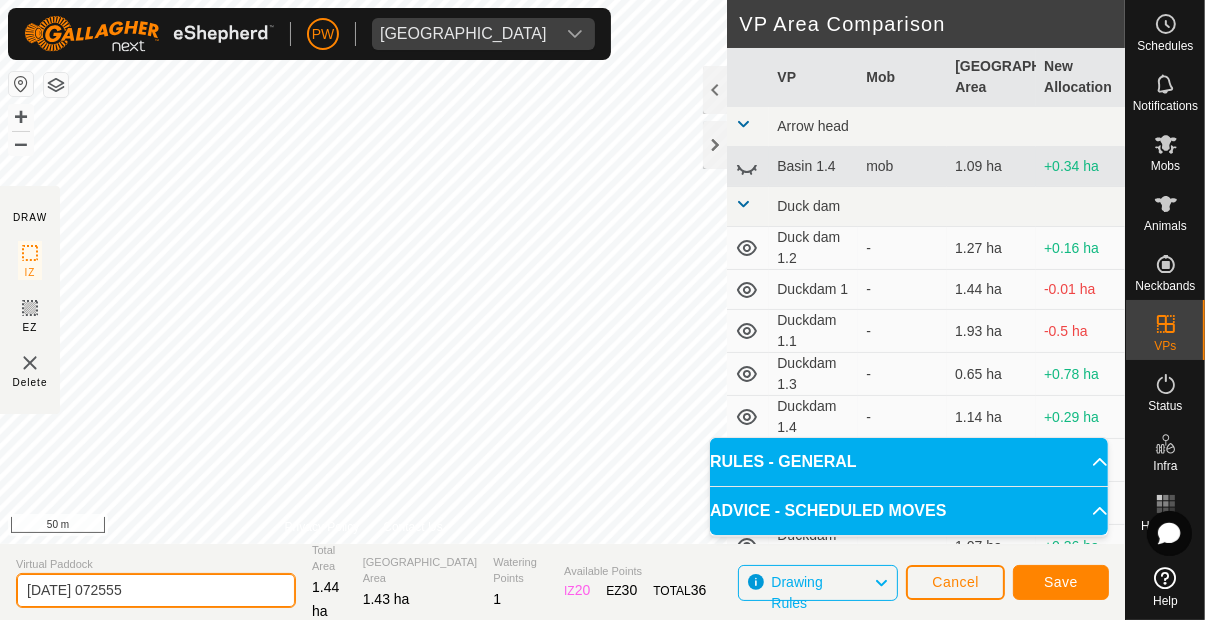 click on "[DATE] 072555" 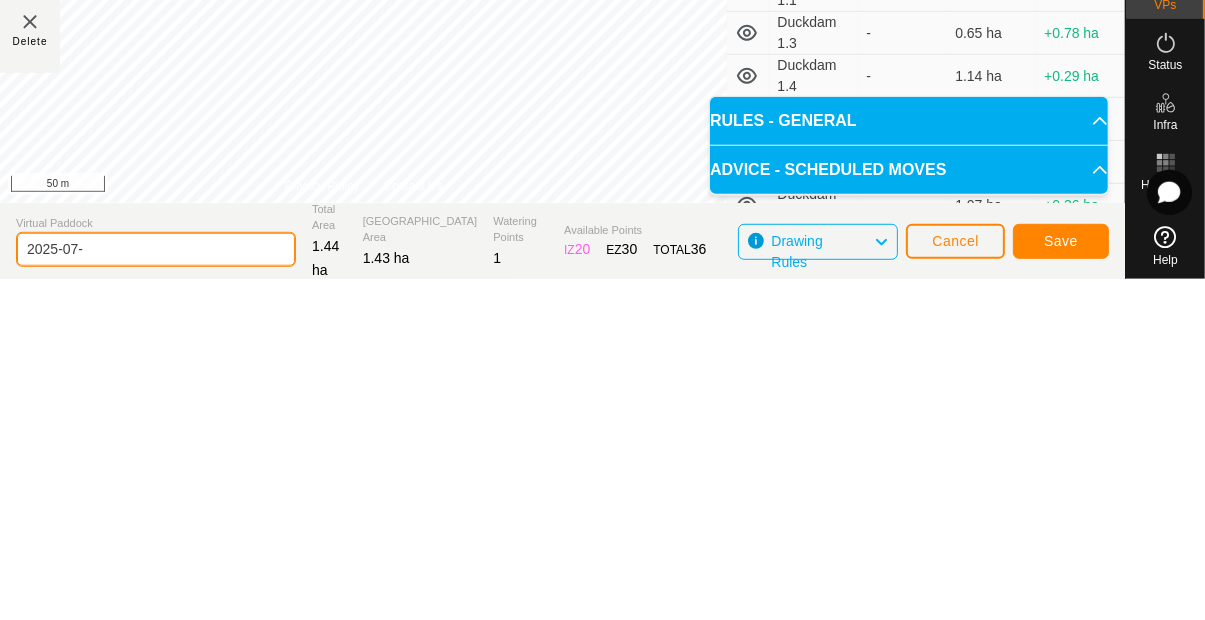 type on "2025-07" 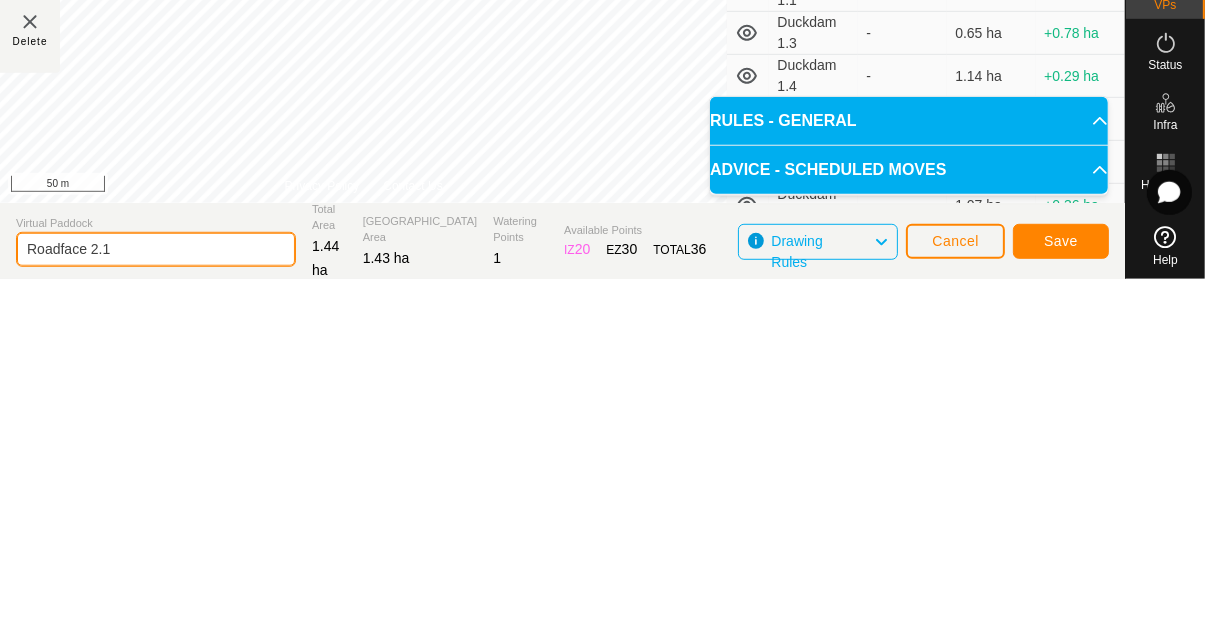 type on "Roadface 2.1" 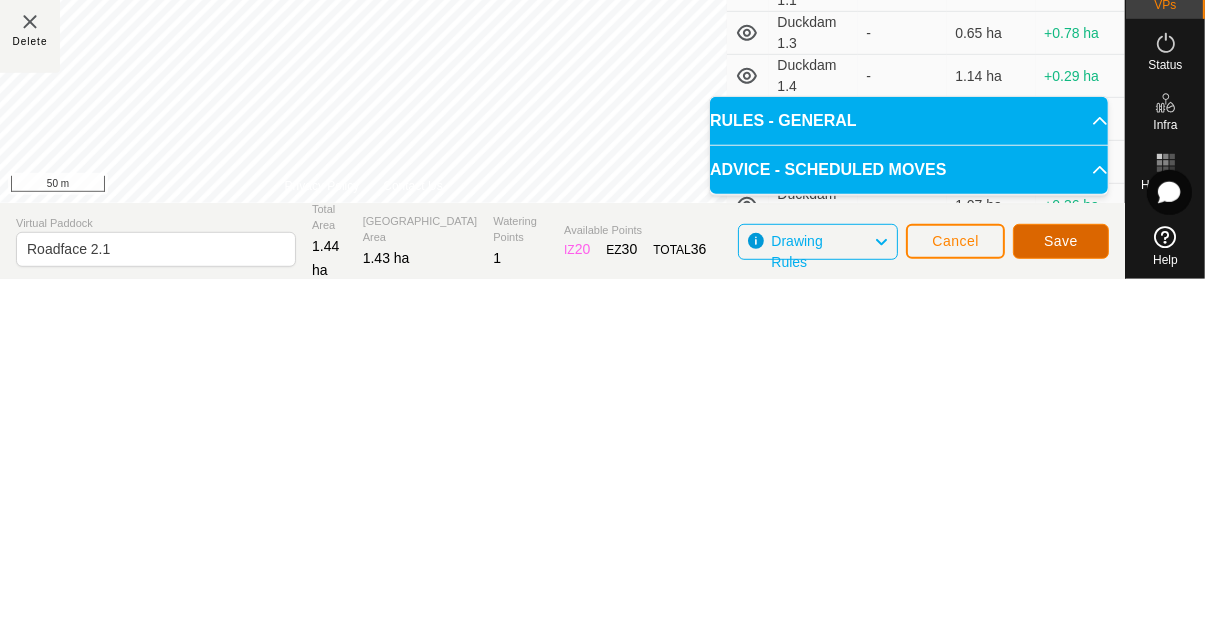 click on "Save" 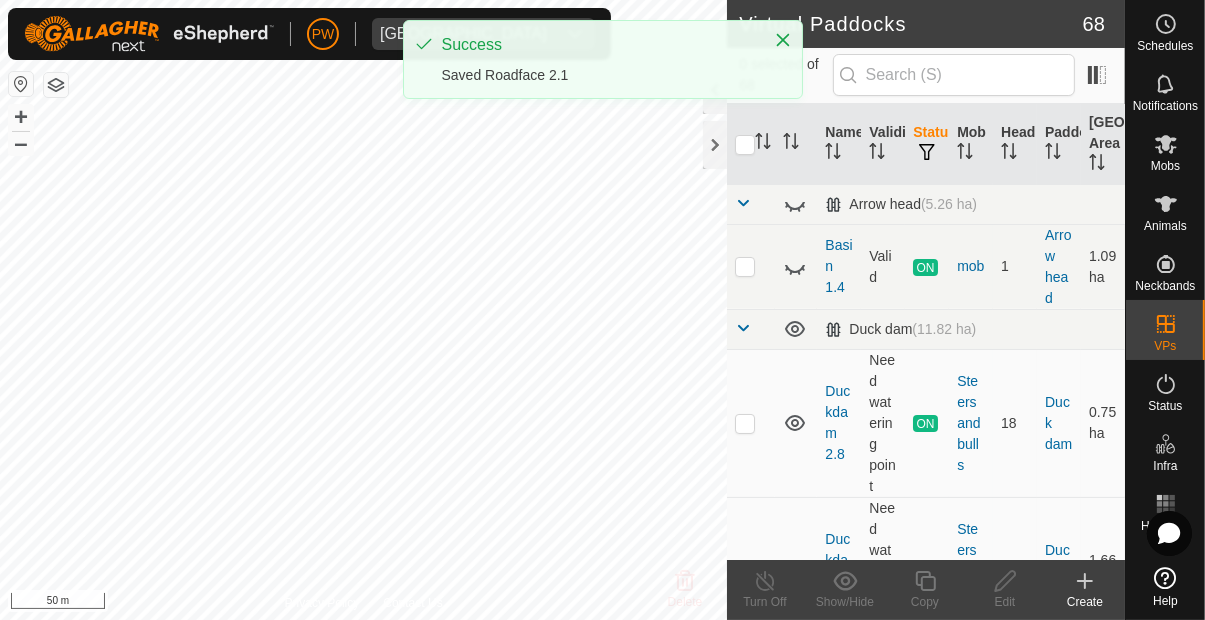 click on "Mobs" at bounding box center [1165, 166] 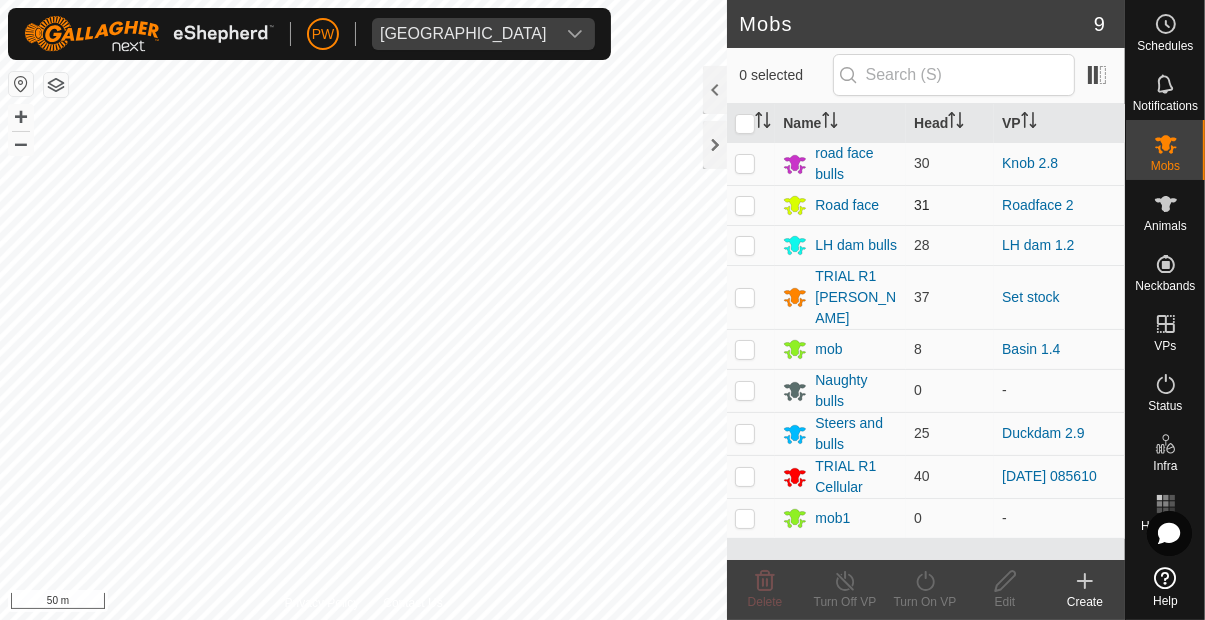 click at bounding box center [745, 205] 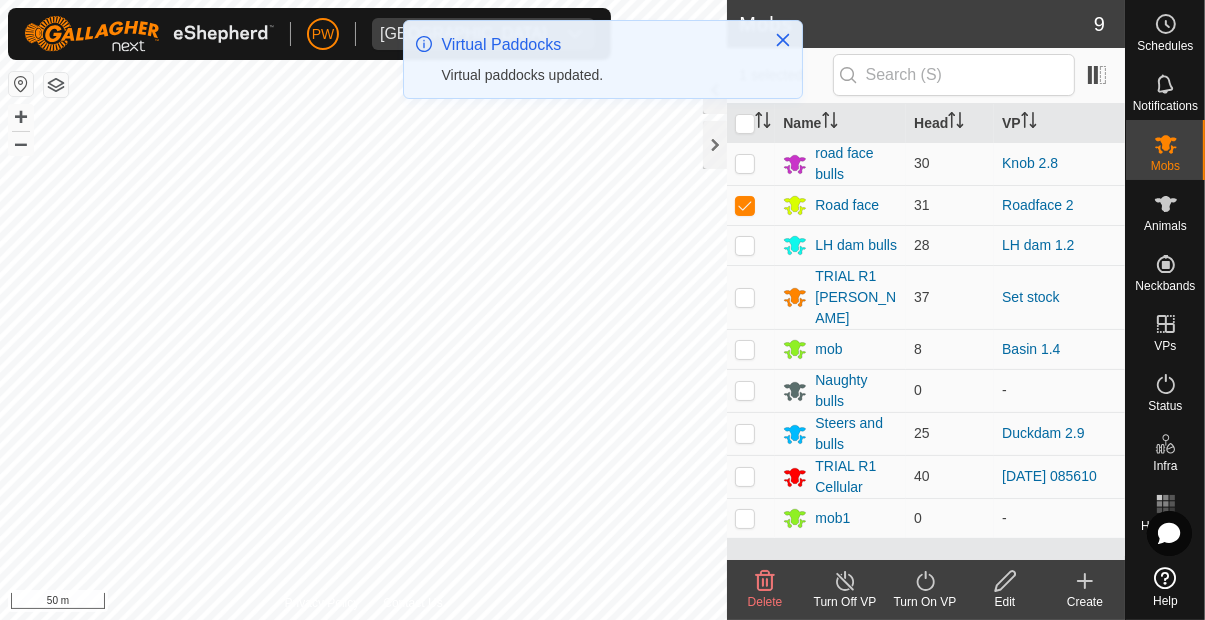 click 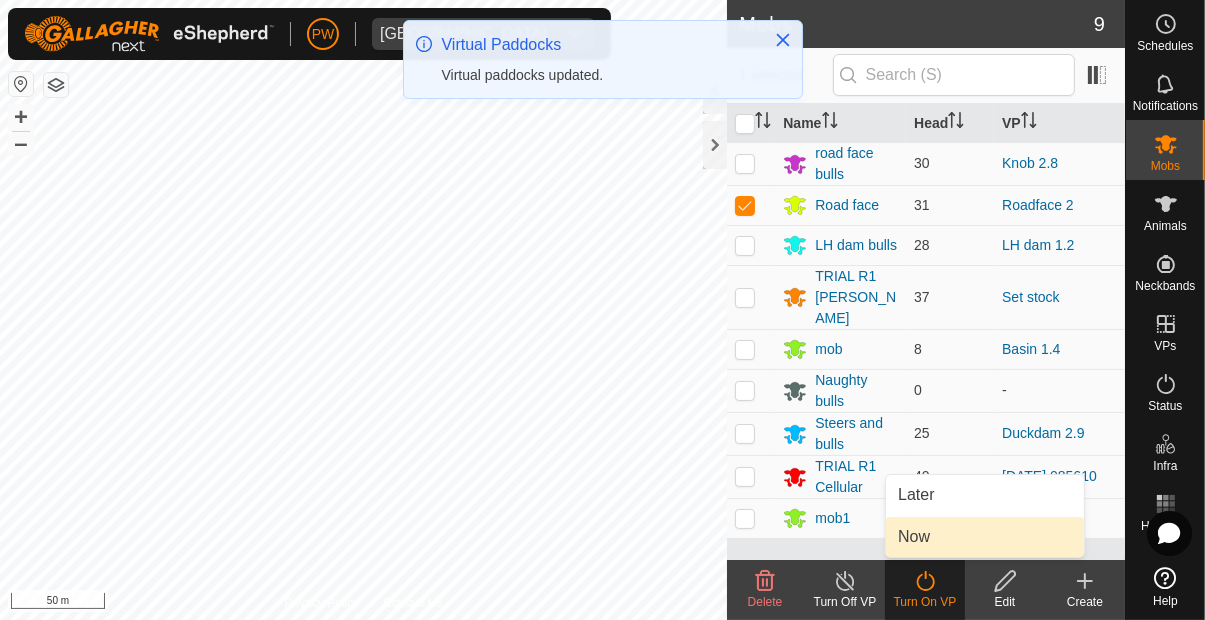 click on "Now" at bounding box center [985, 537] 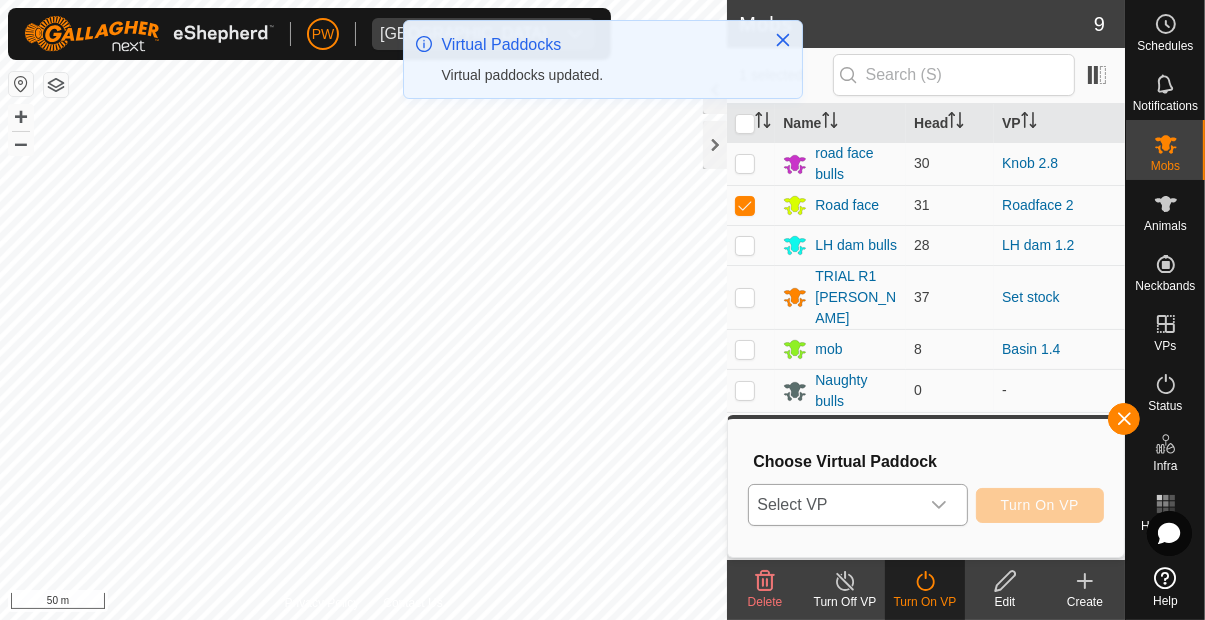 click 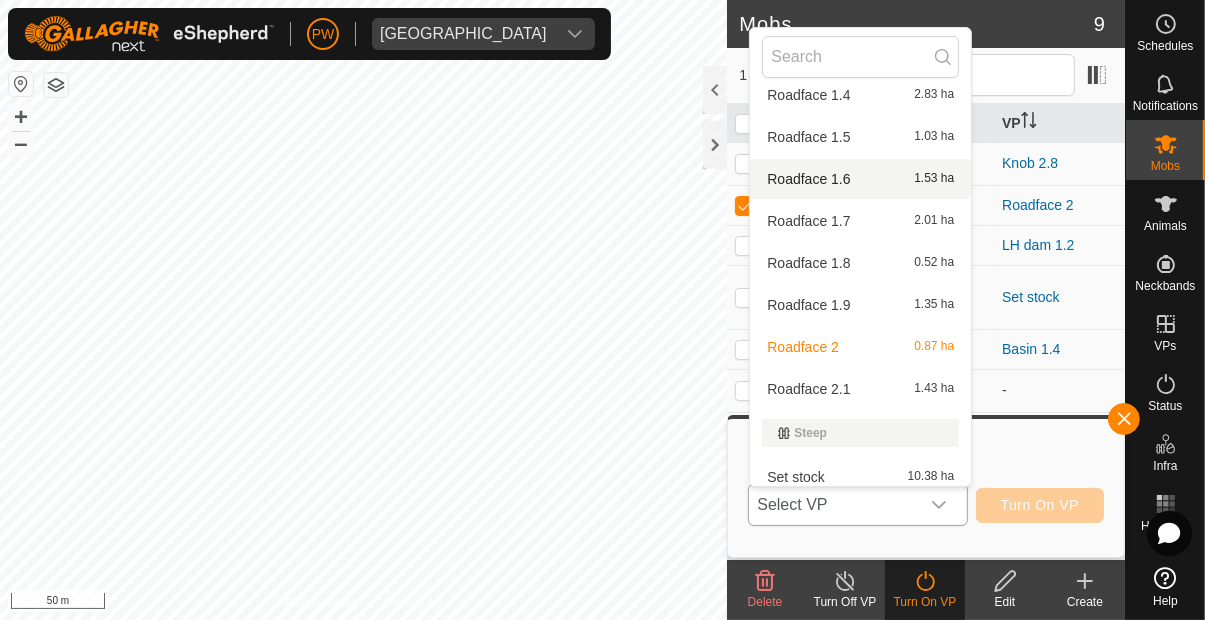 scroll, scrollTop: 2867, scrollLeft: 0, axis: vertical 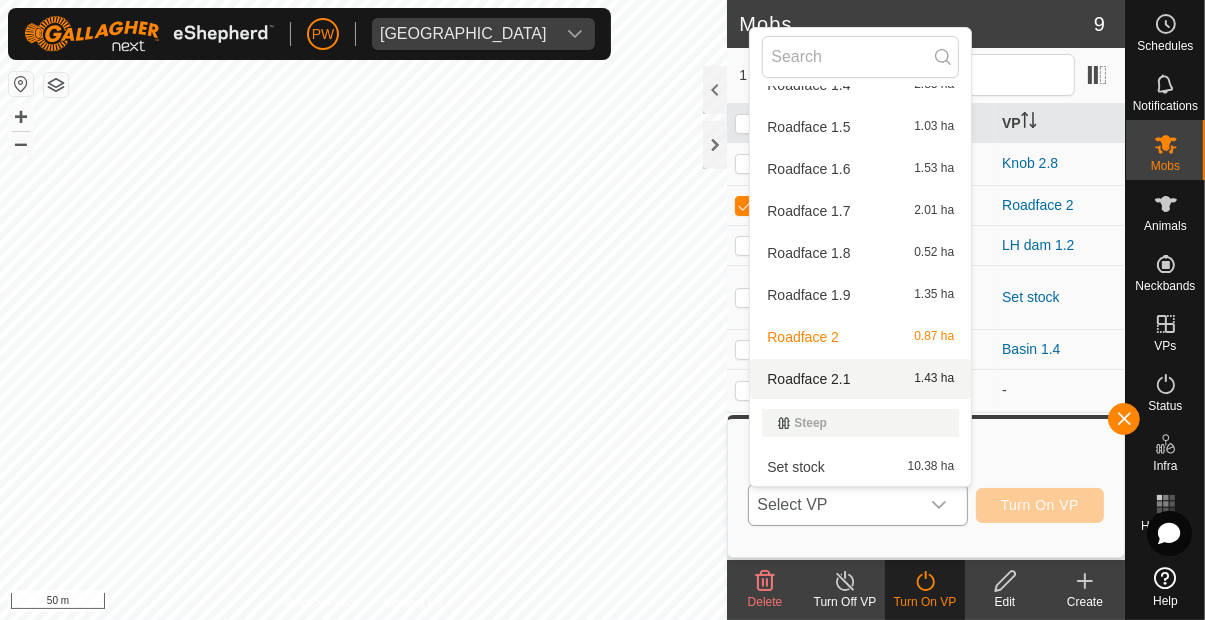 click on "Roadface 2.1  1.43 ha" at bounding box center [860, 379] 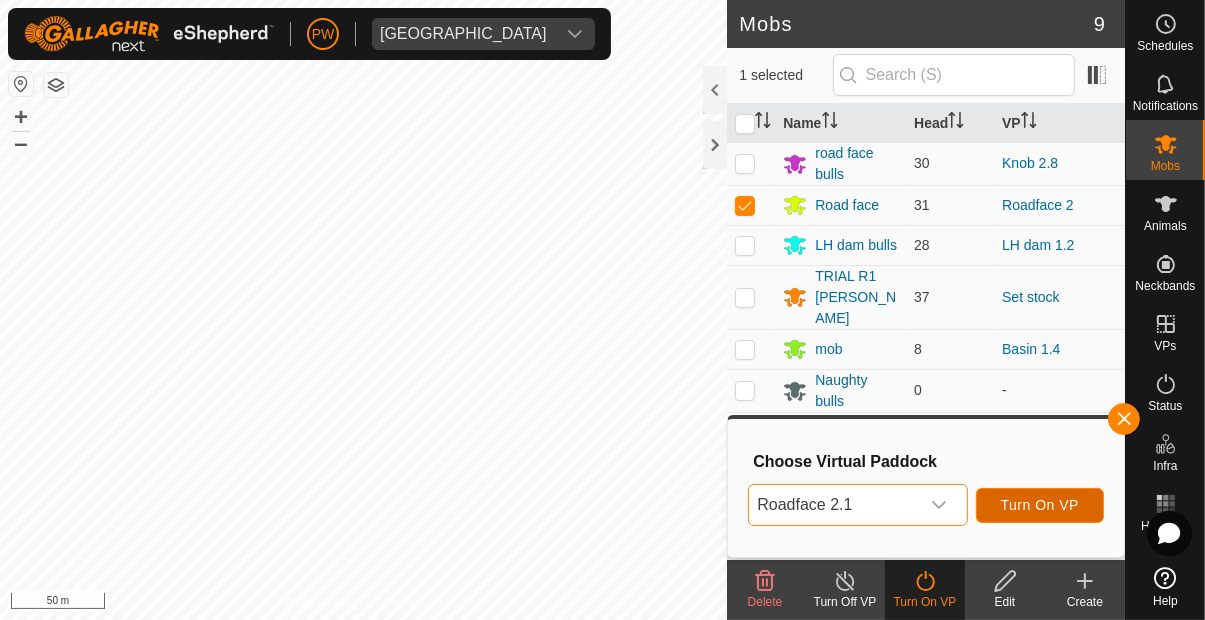 click on "Turn On VP" at bounding box center [1040, 505] 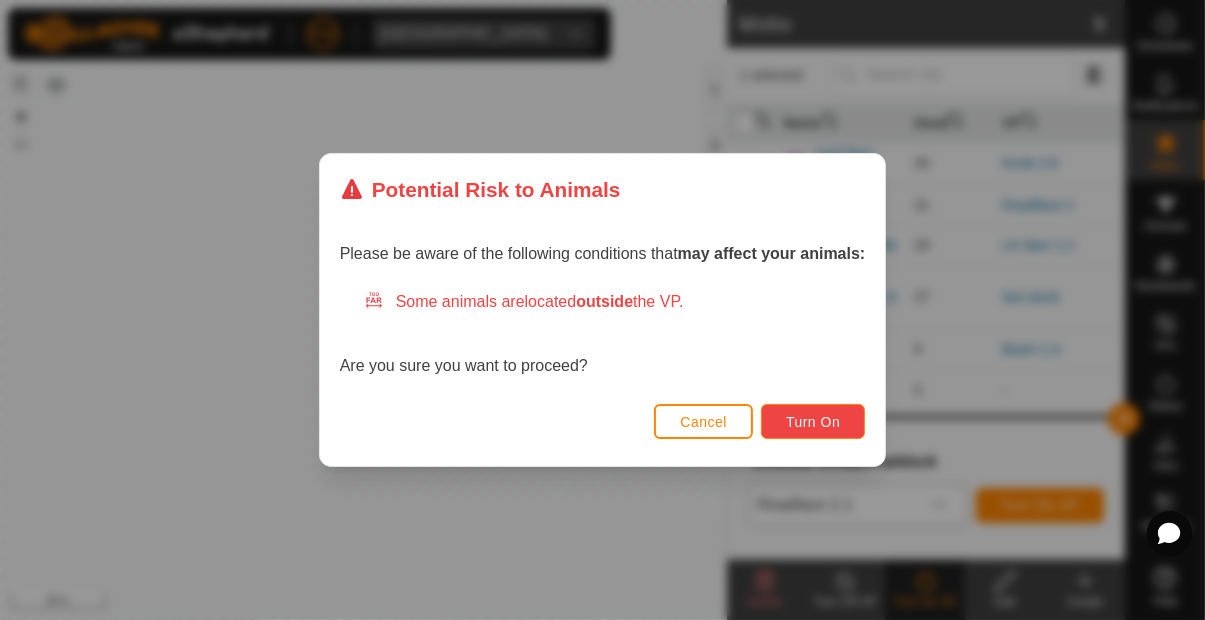 click on "Turn On" at bounding box center (813, 422) 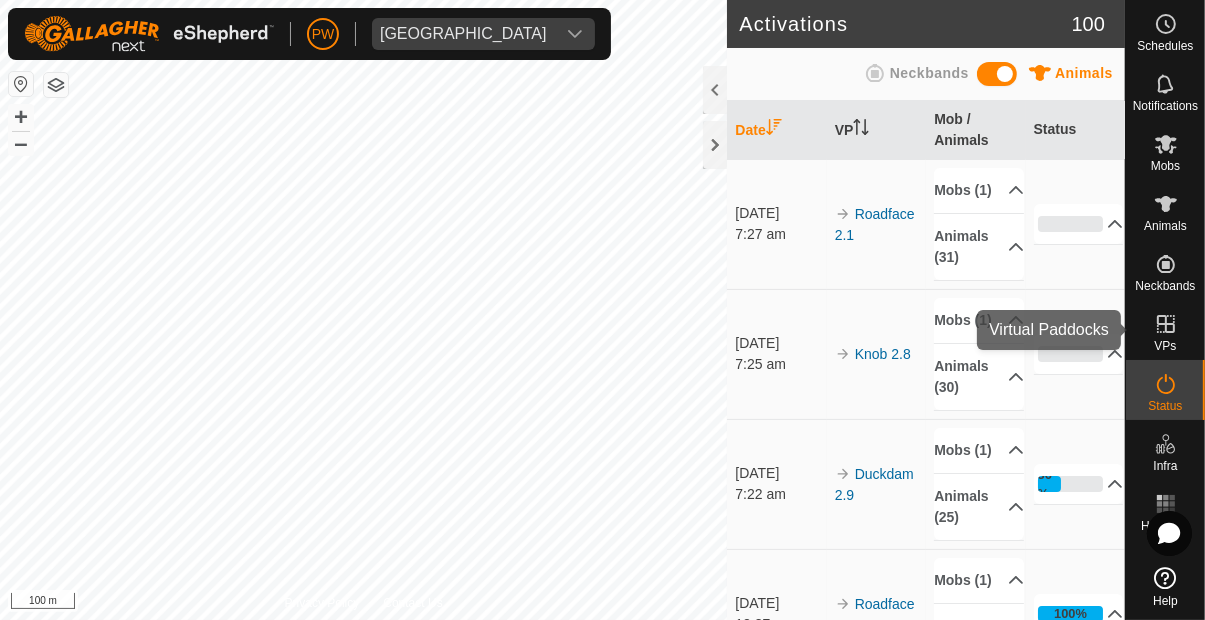 click 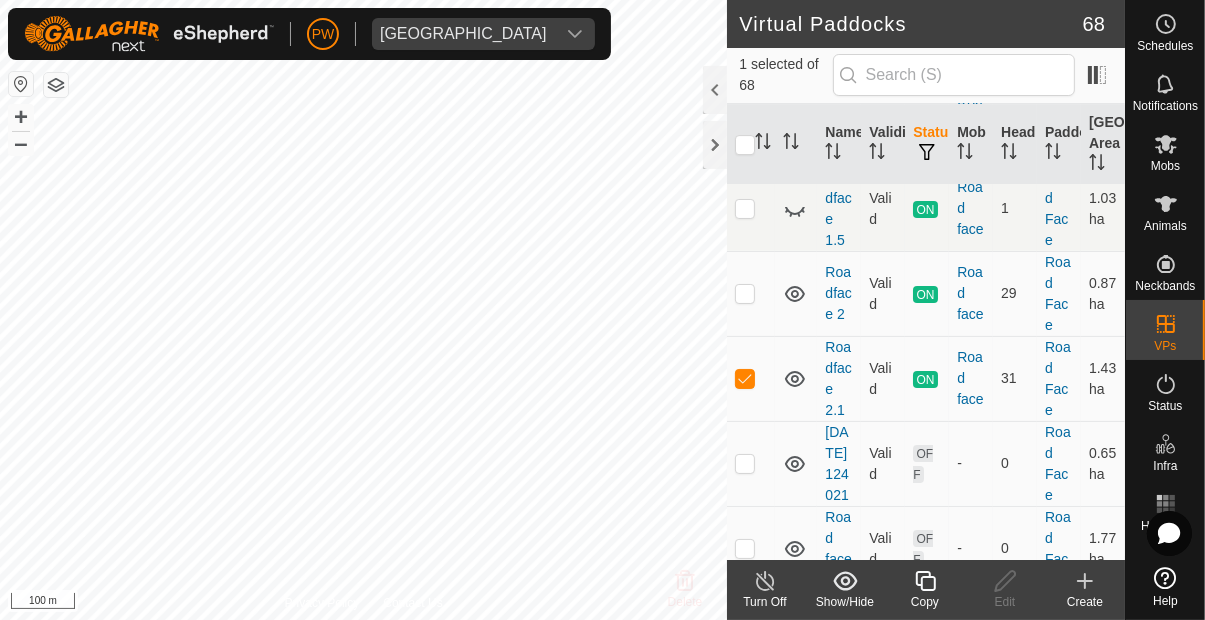 scroll, scrollTop: 6082, scrollLeft: 0, axis: vertical 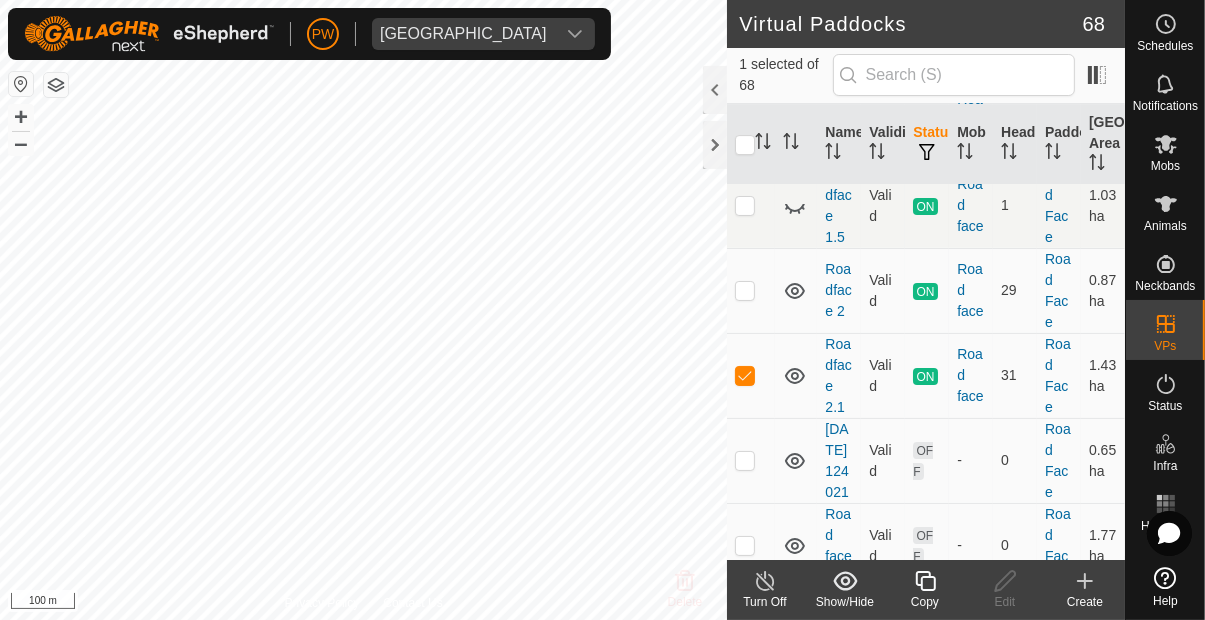 click at bounding box center [745, 376] 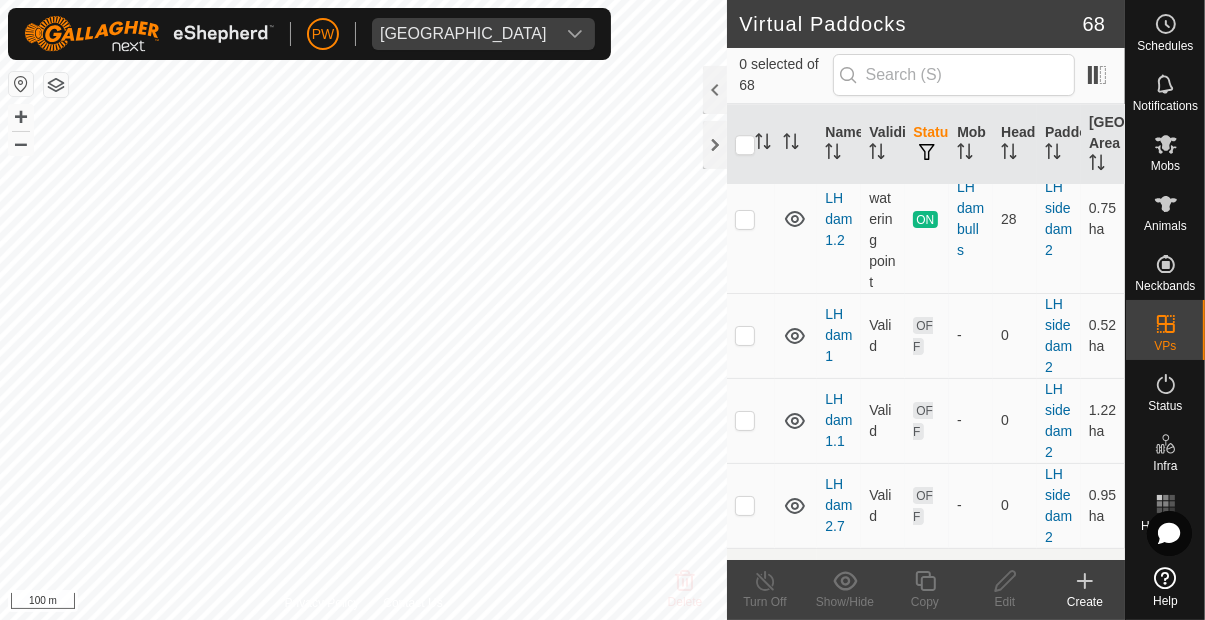 scroll, scrollTop: 5193, scrollLeft: 0, axis: vertical 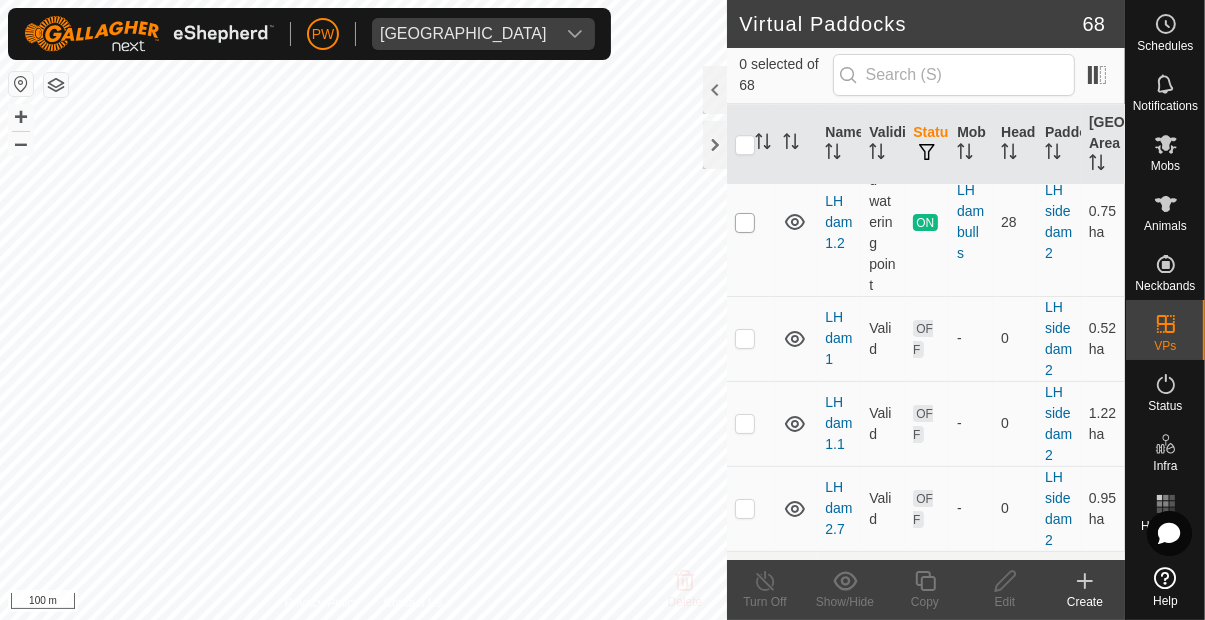 click at bounding box center [745, 223] 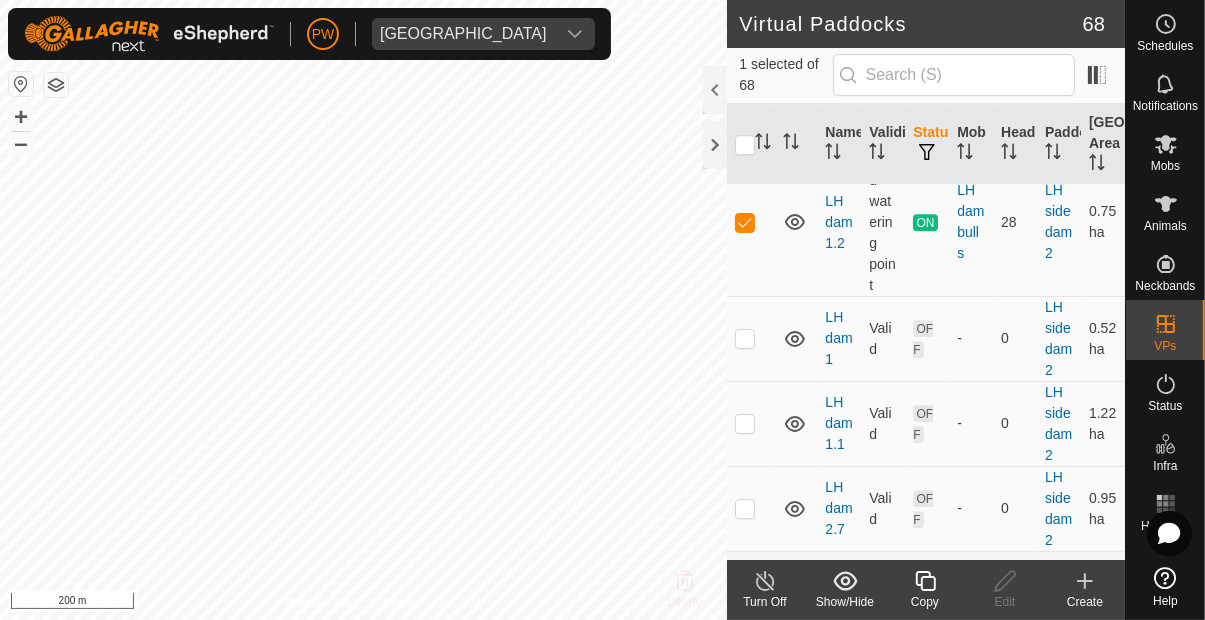 click 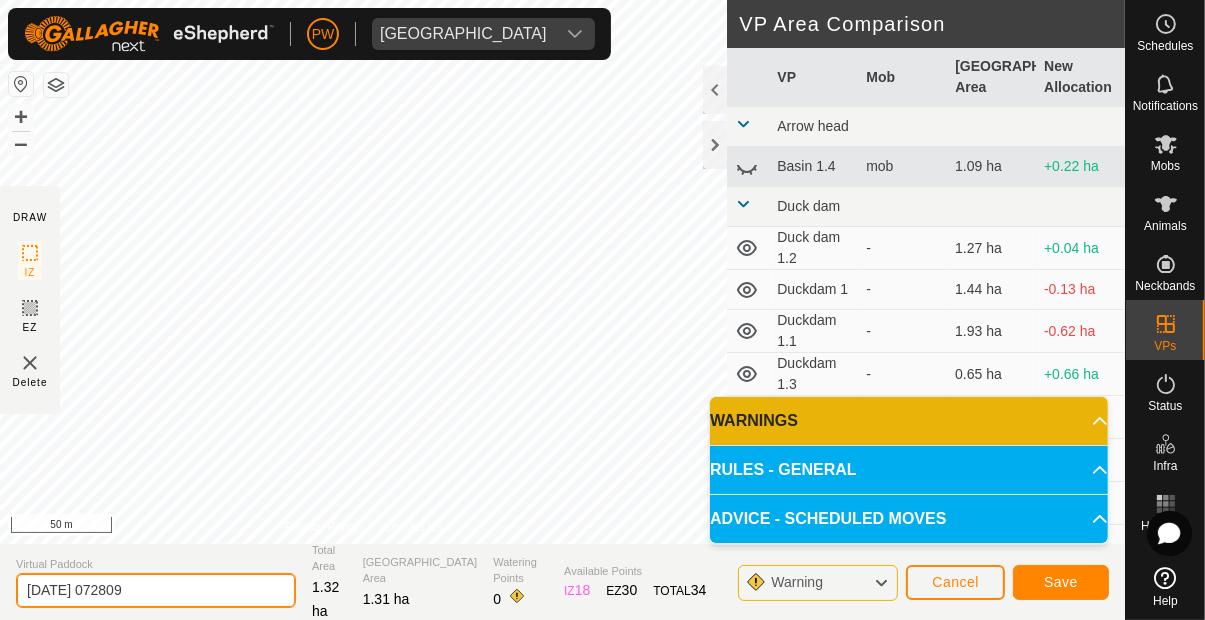 click on "[DATE] 072809" 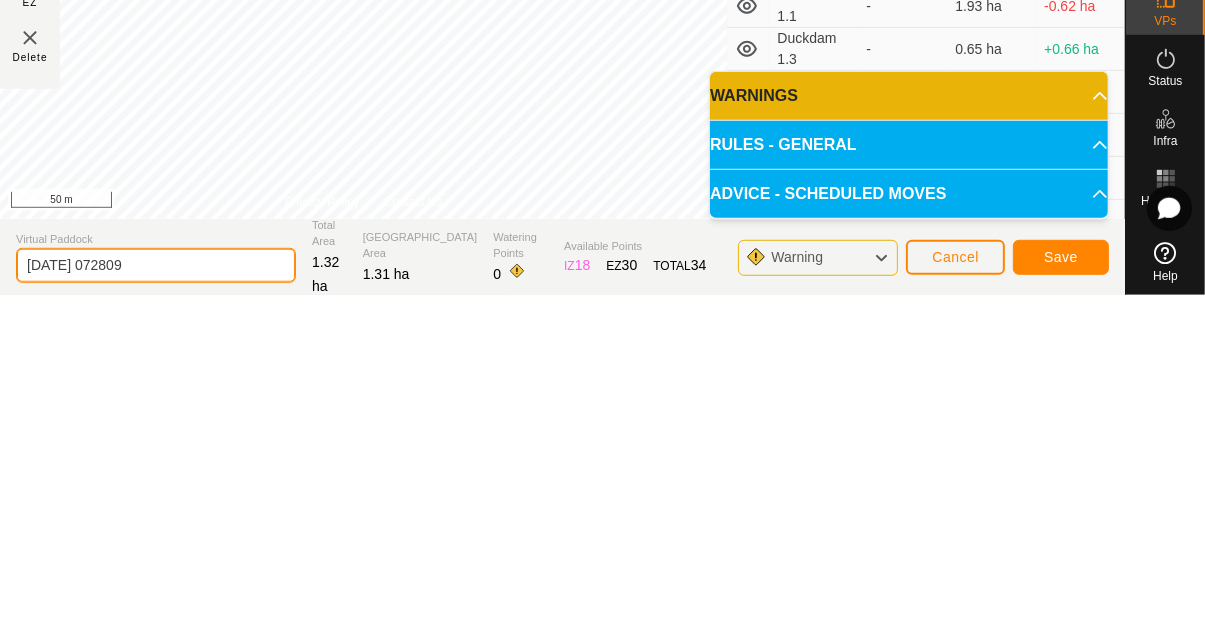 scroll, scrollTop: 0, scrollLeft: 0, axis: both 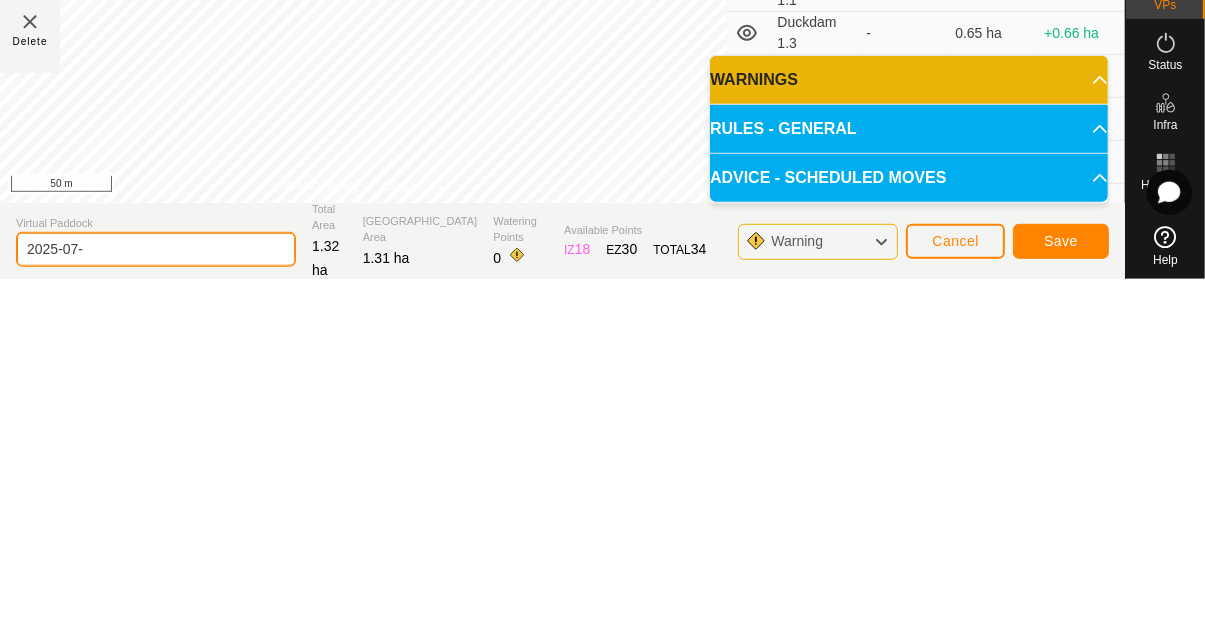 type on "2025-07" 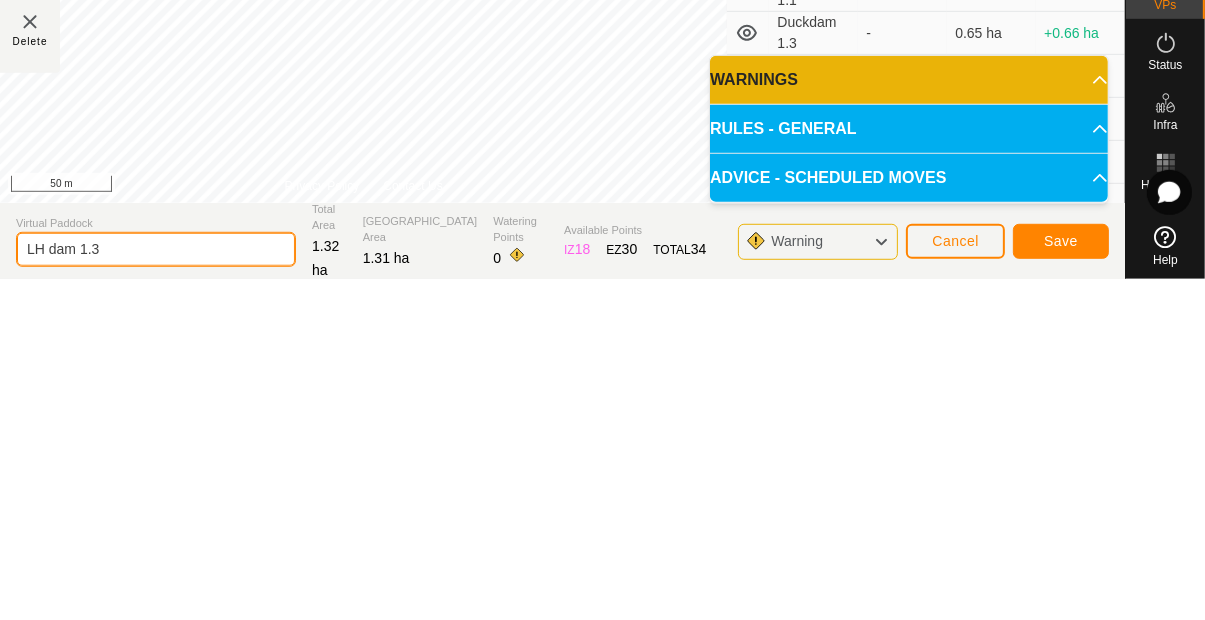 type on "LH dam 1.3" 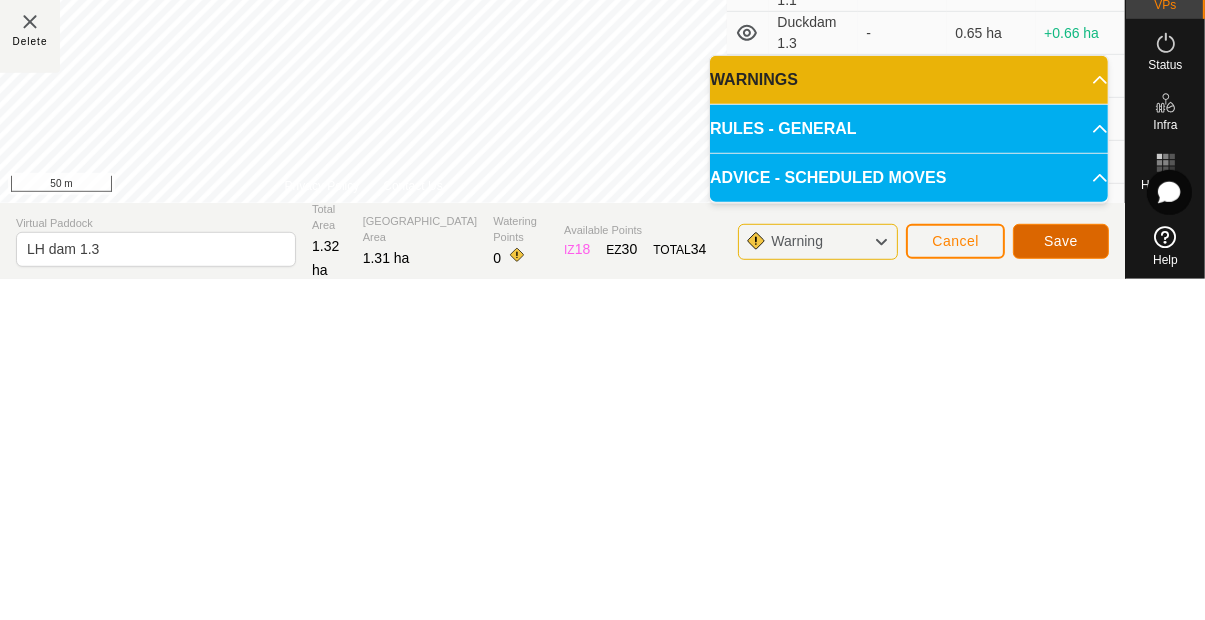 click on "Save" 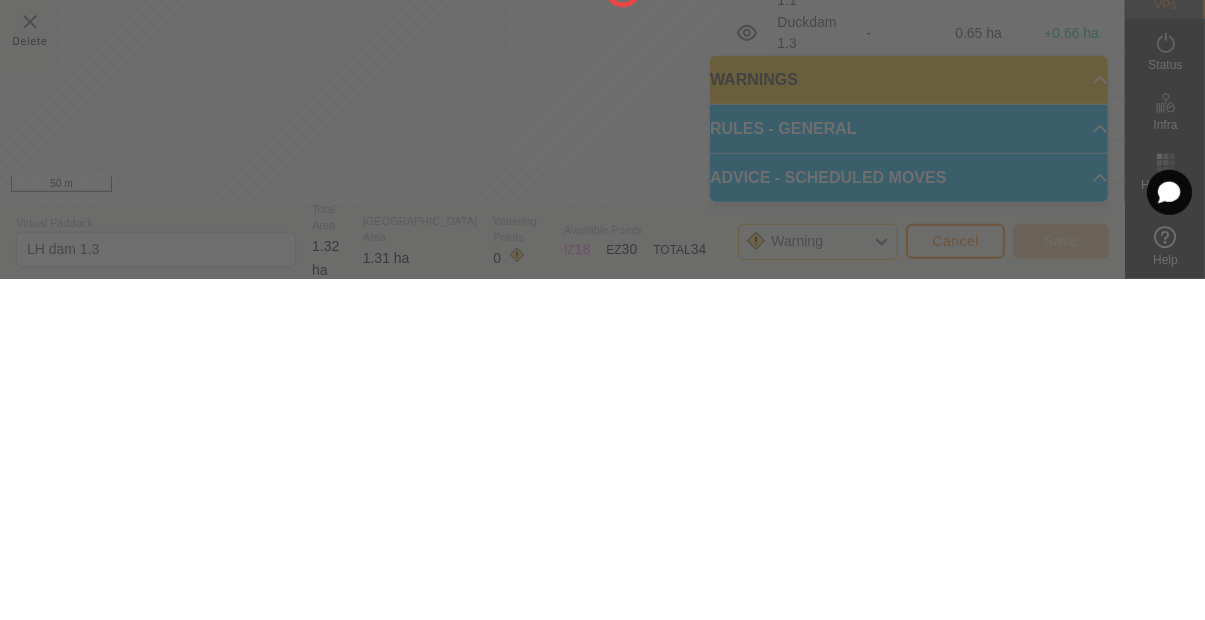 scroll, scrollTop: 0, scrollLeft: 0, axis: both 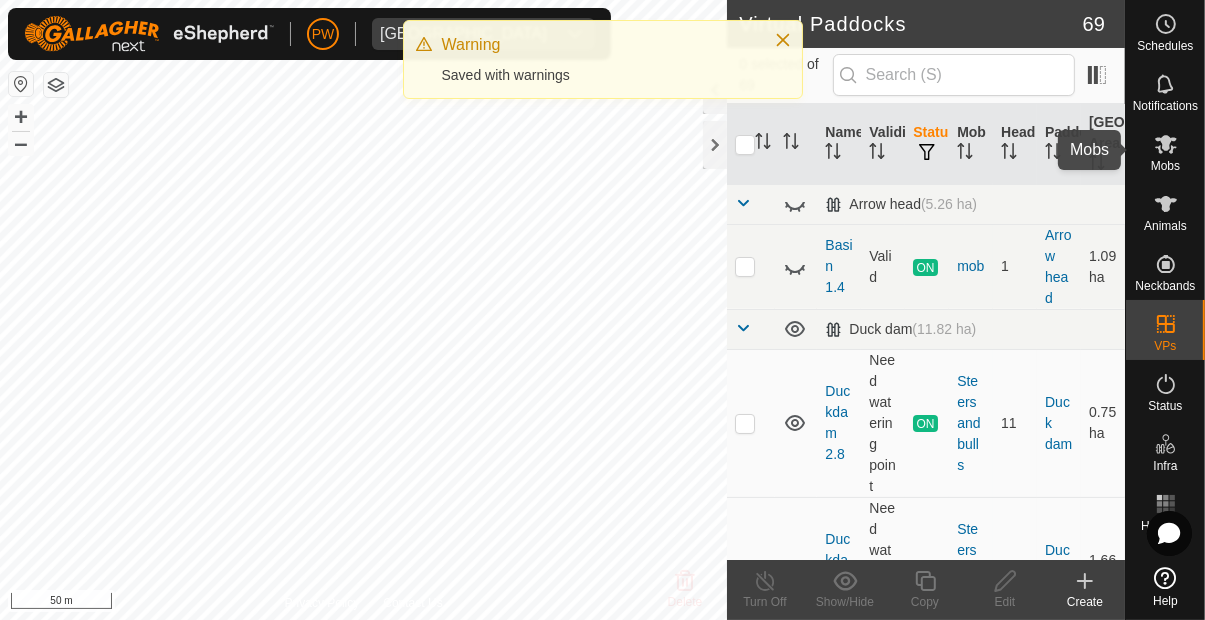 click 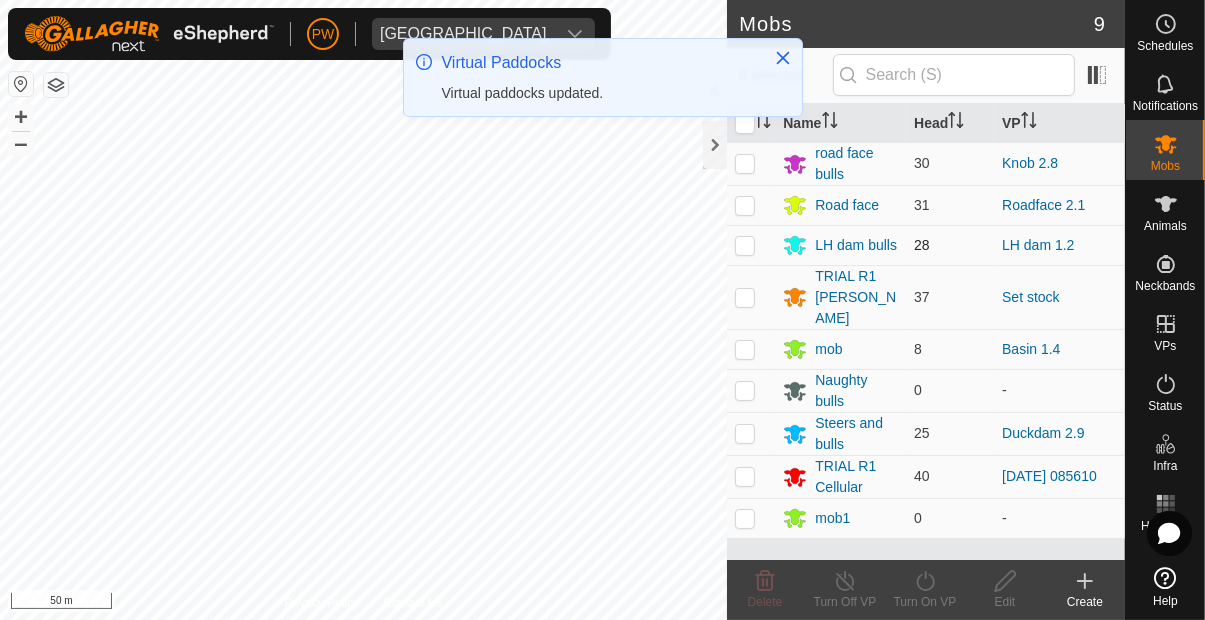 click at bounding box center [745, 245] 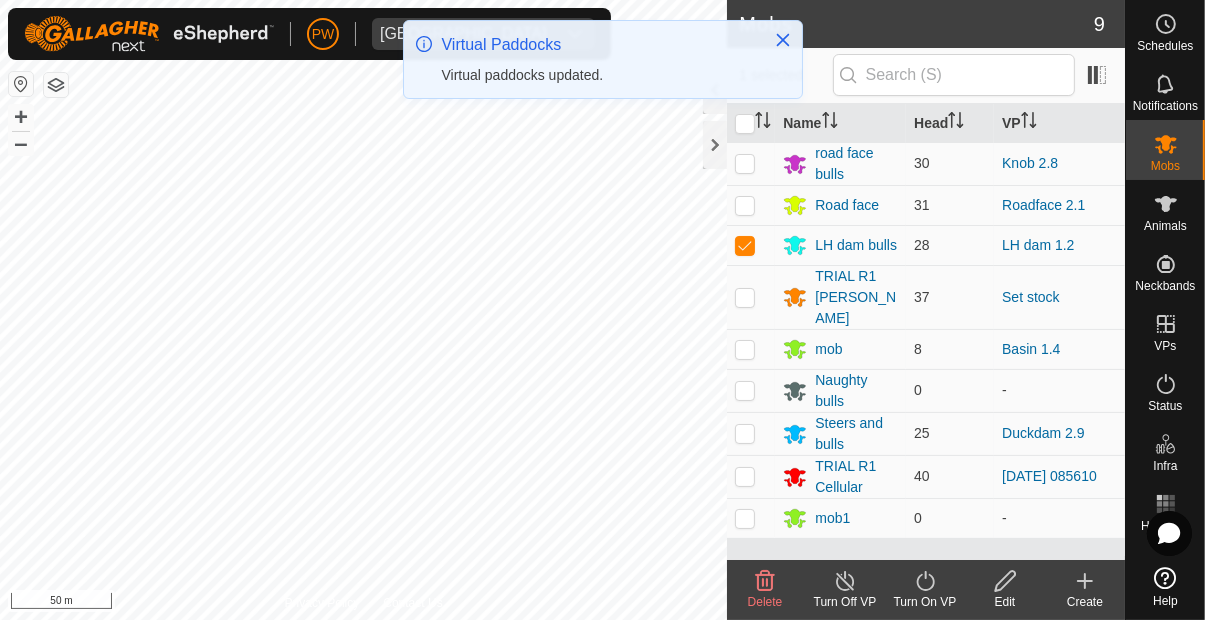click on "Turn On VP" 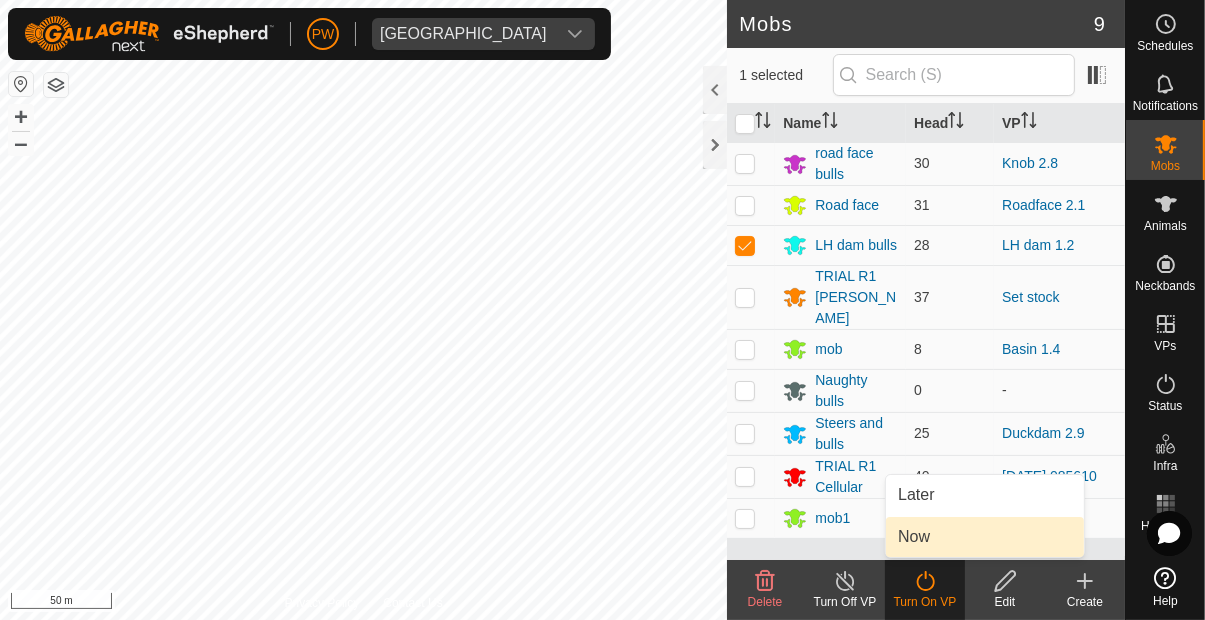 click on "Now" at bounding box center [914, 537] 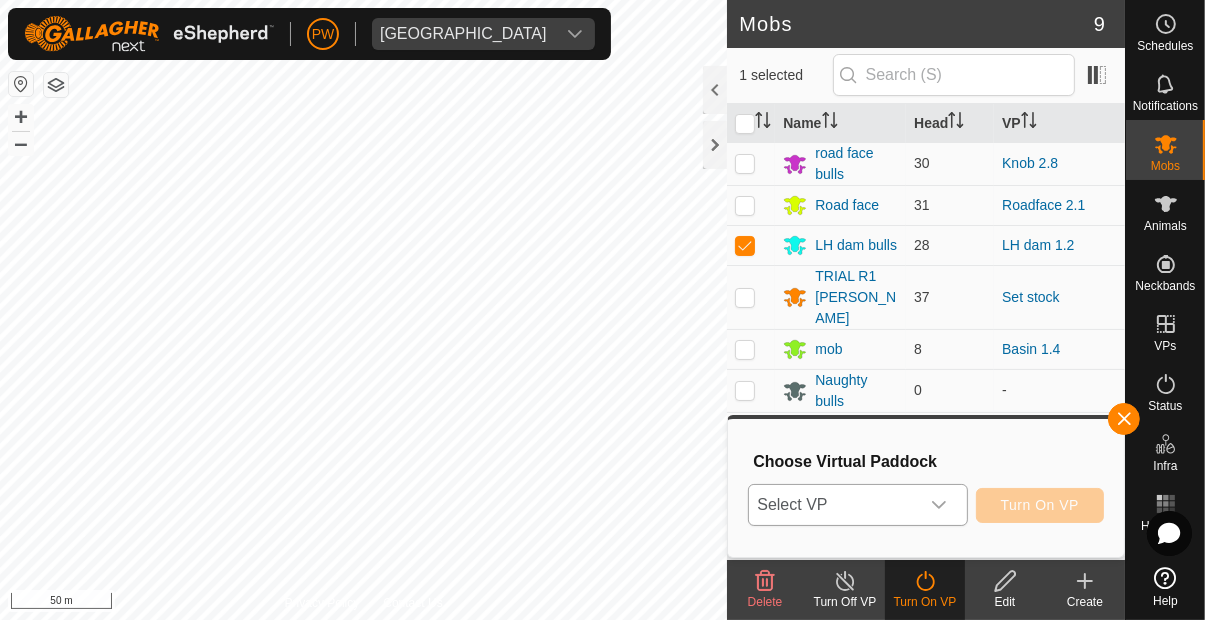 click 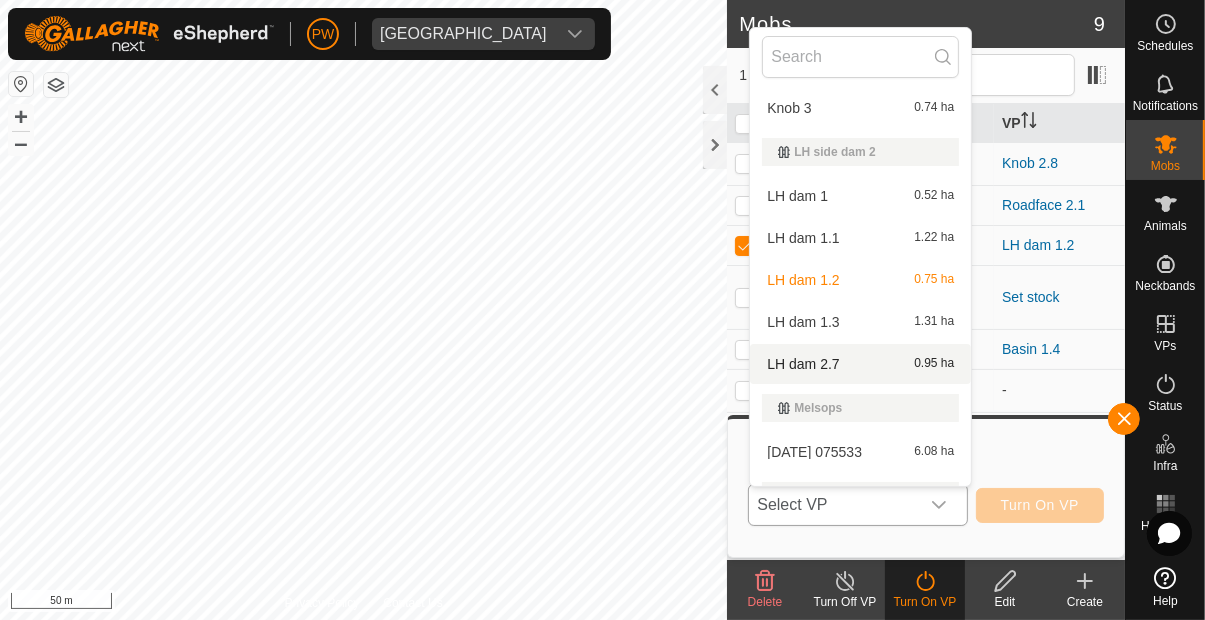 scroll, scrollTop: 1947, scrollLeft: 0, axis: vertical 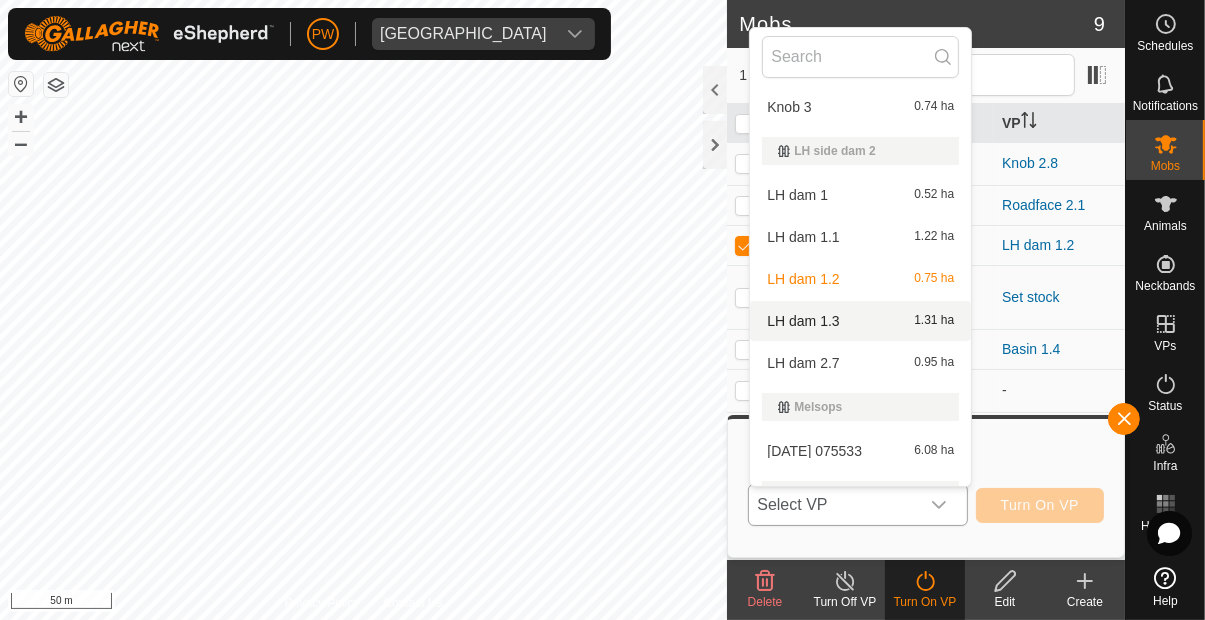 click on "LH dam 1.3  1.31 ha" at bounding box center (860, 321) 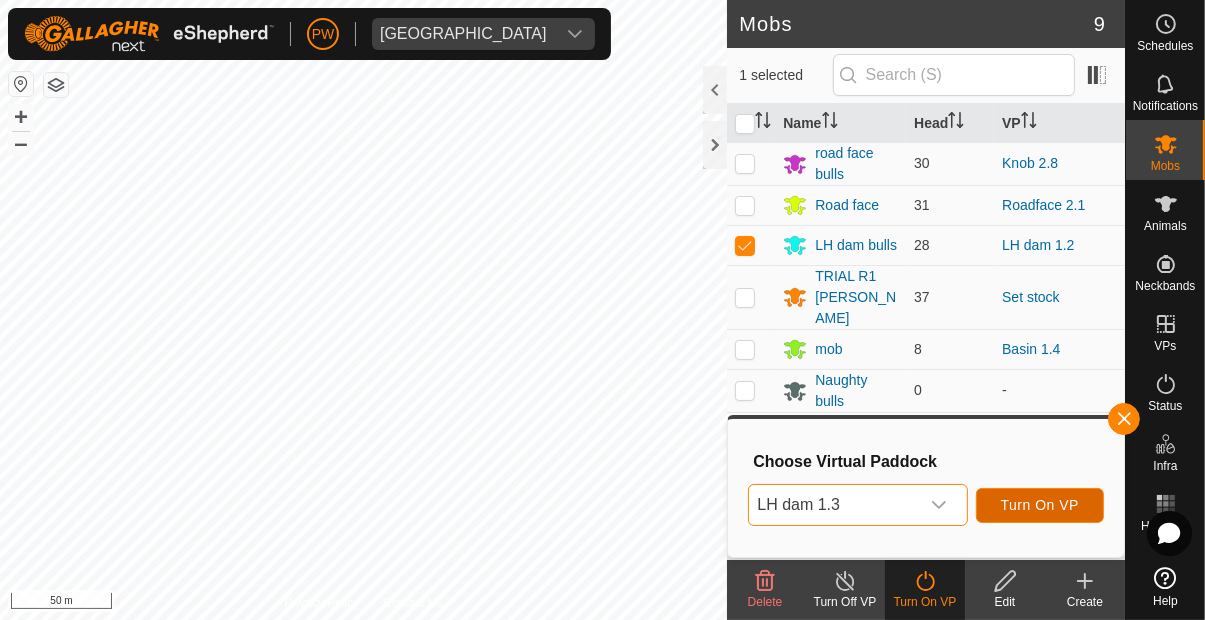 click on "Turn On VP" at bounding box center [1040, 505] 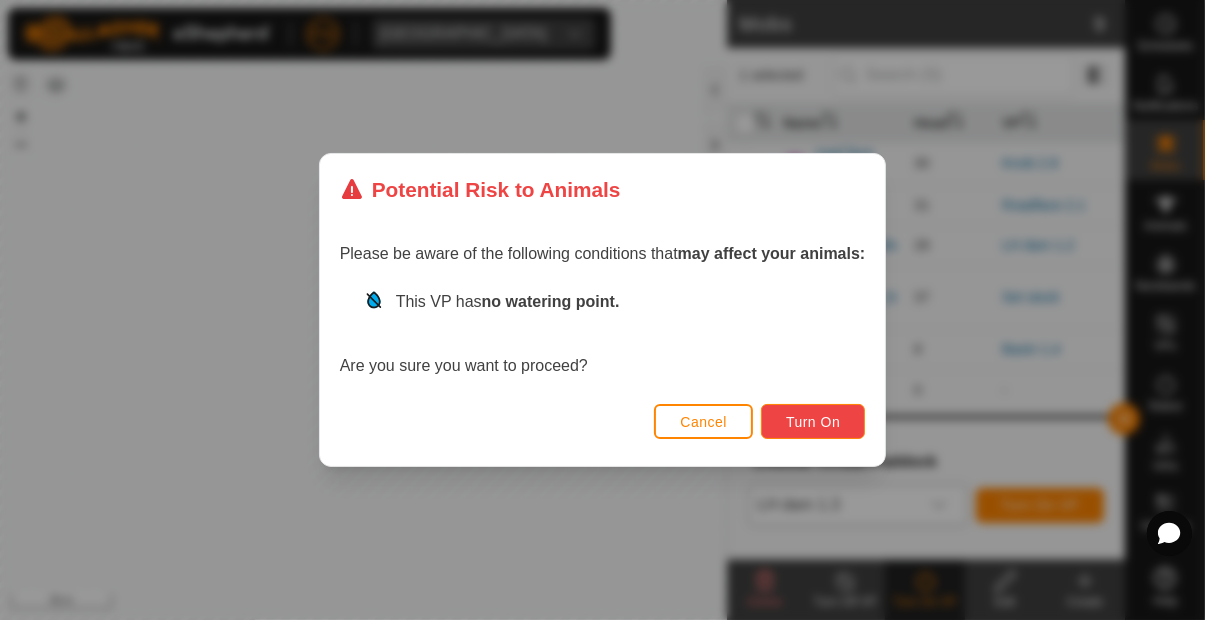 click on "Turn On" at bounding box center [813, 422] 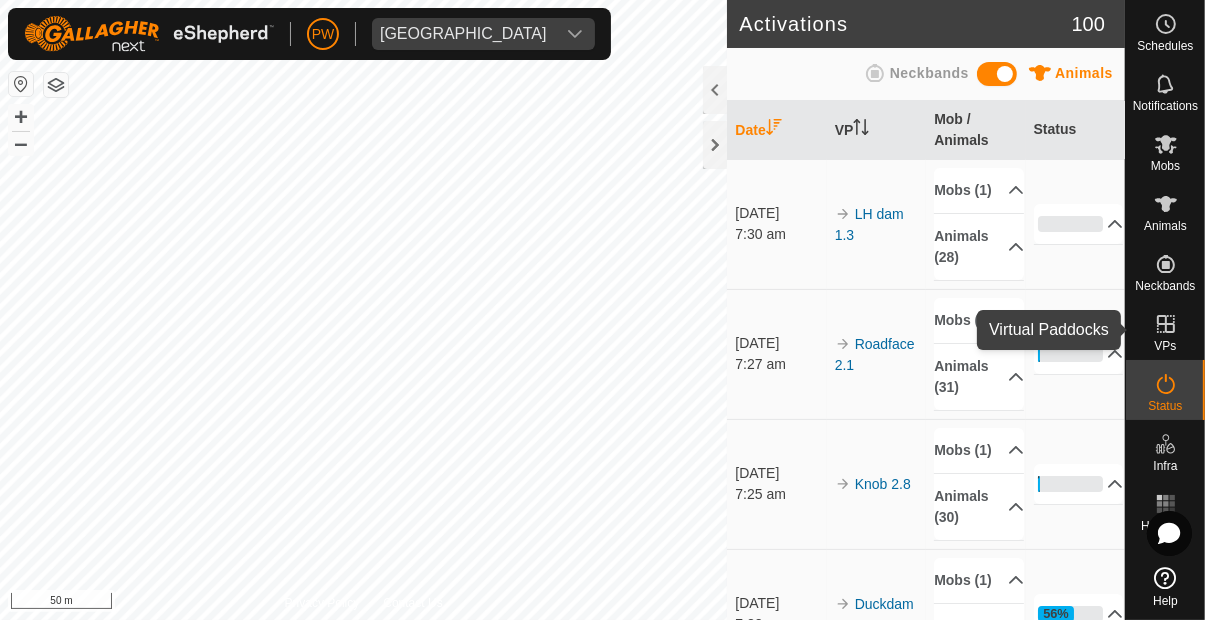 click 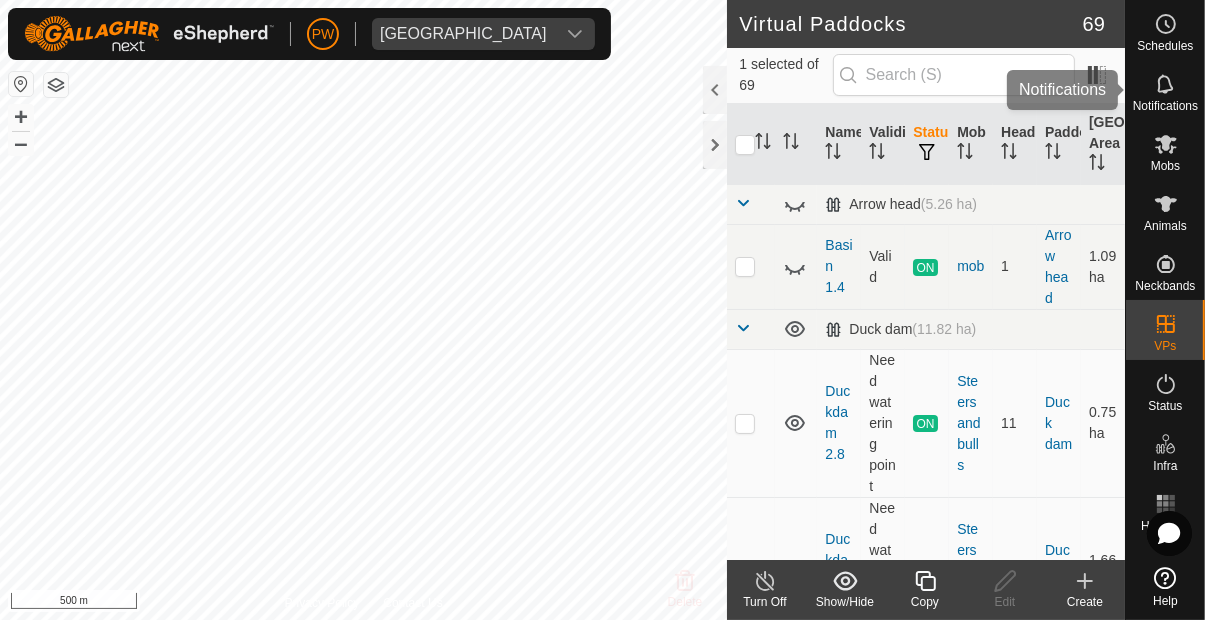 click 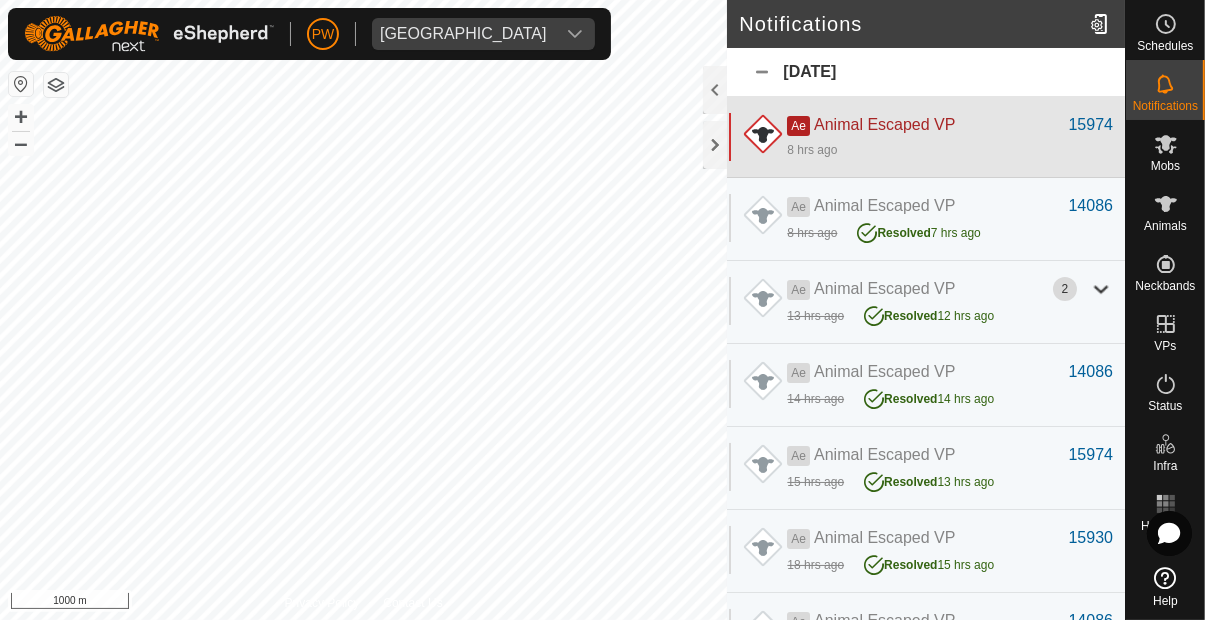 click on "8 hrs ago" 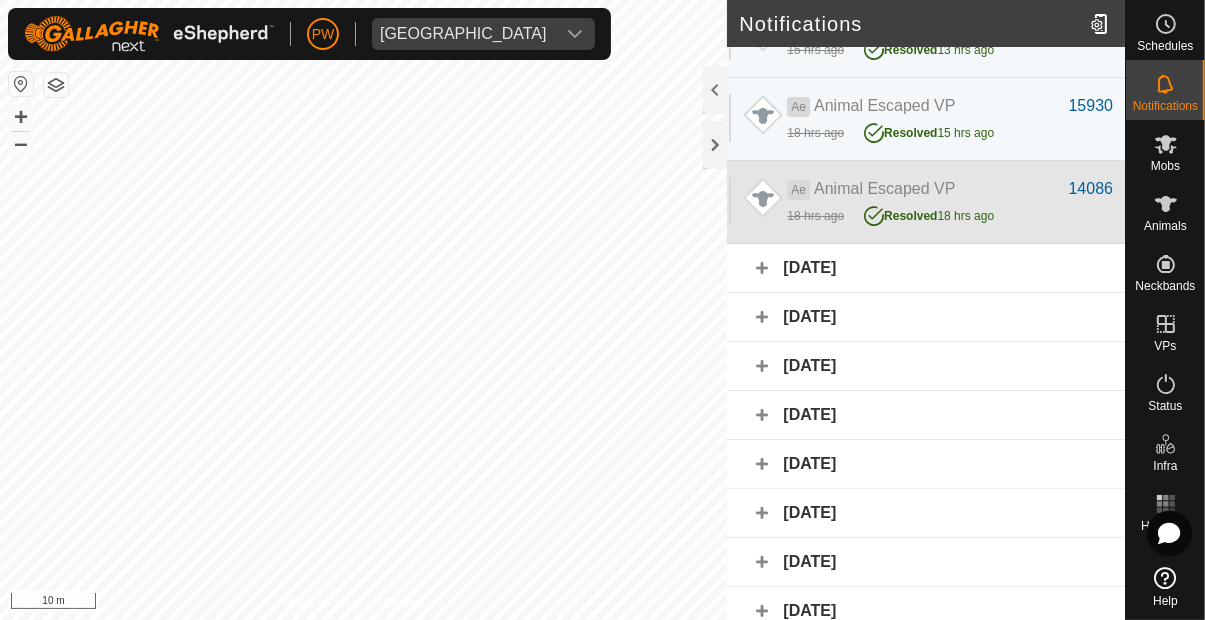scroll, scrollTop: 437, scrollLeft: 0, axis: vertical 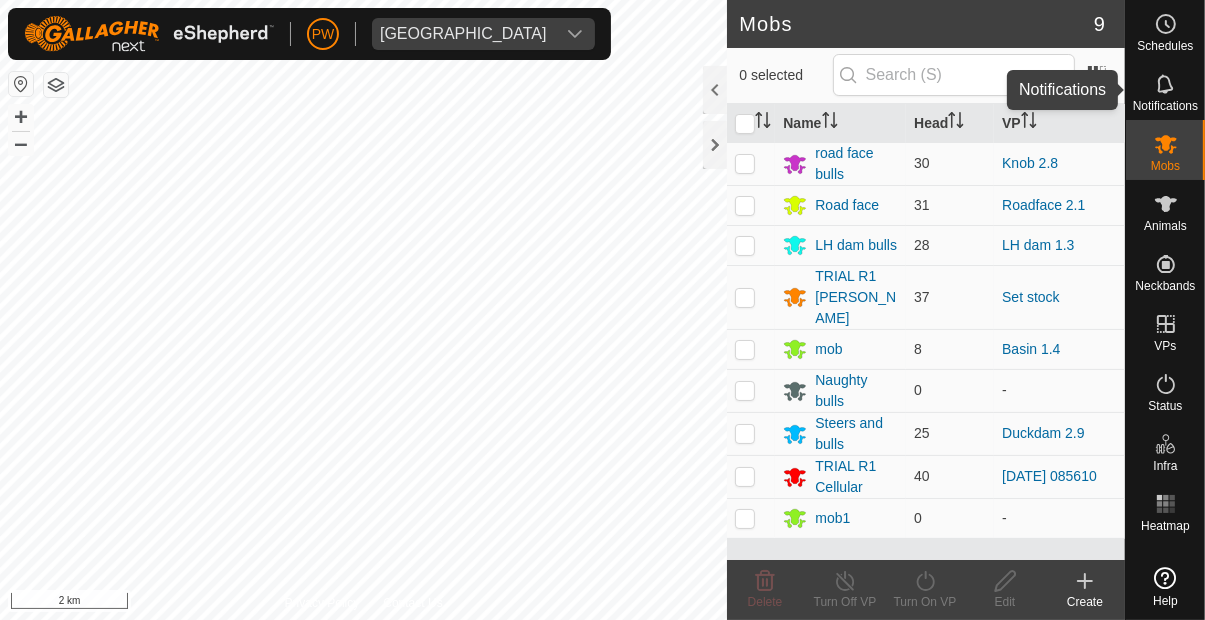 click 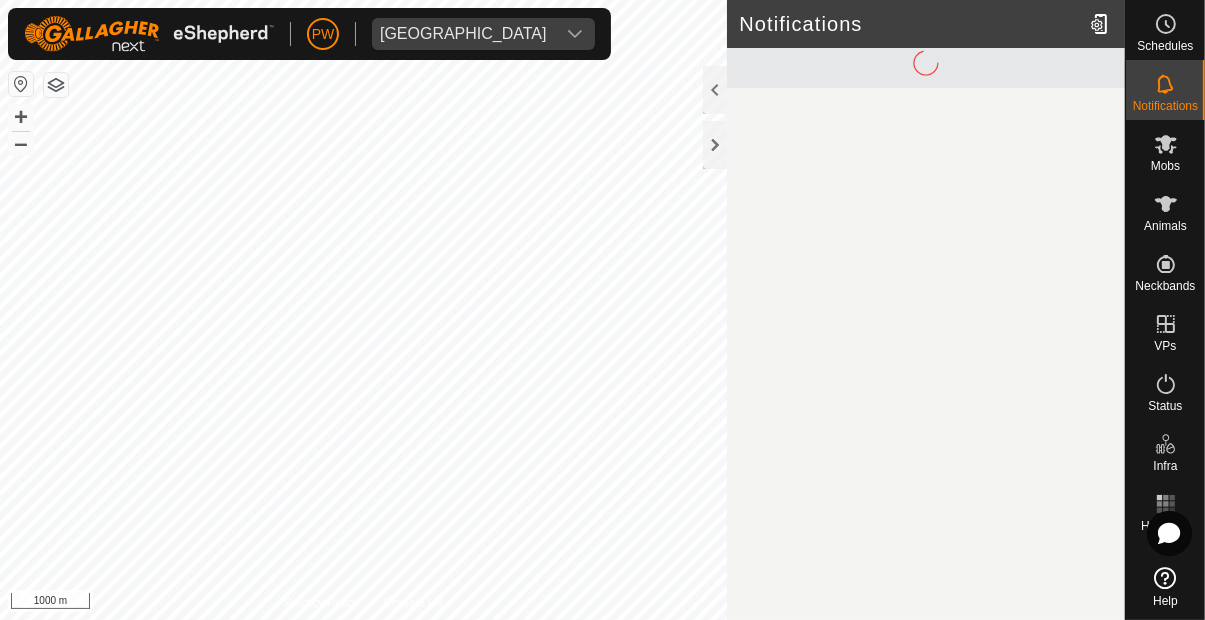 scroll, scrollTop: 0, scrollLeft: 0, axis: both 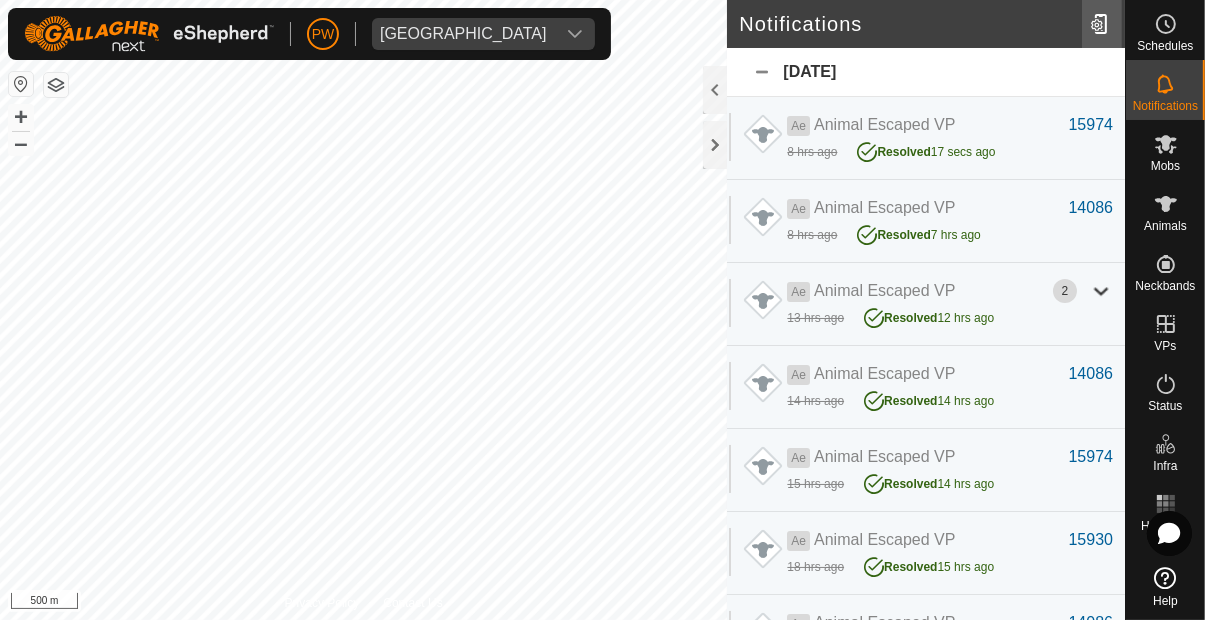 click 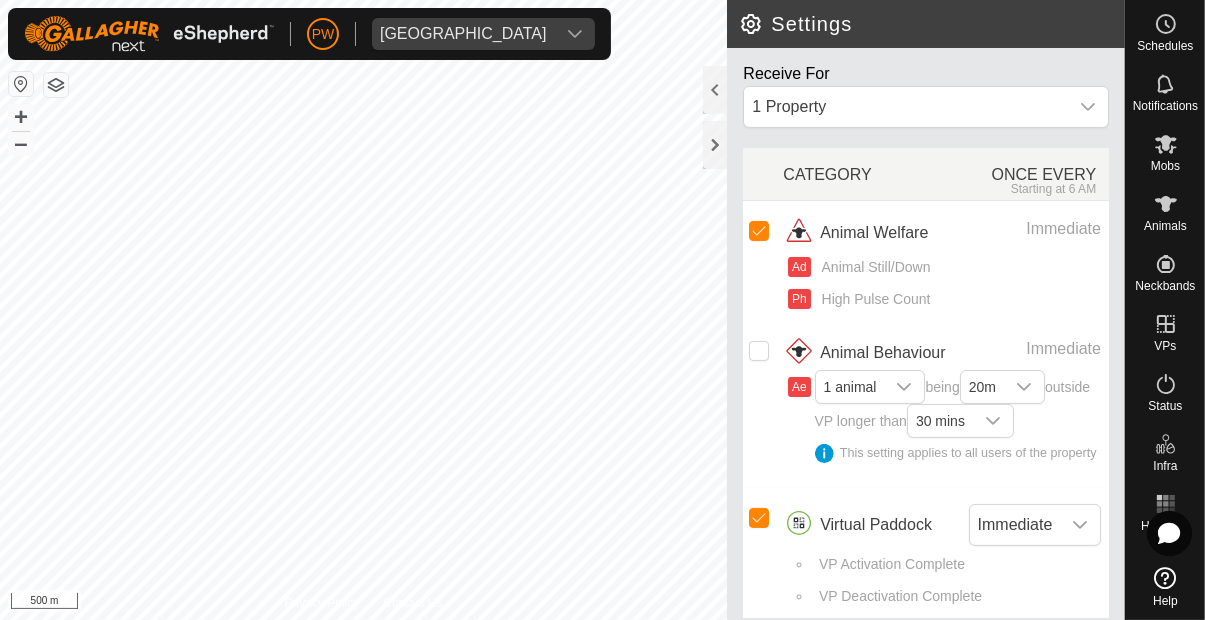 scroll, scrollTop: 328, scrollLeft: 0, axis: vertical 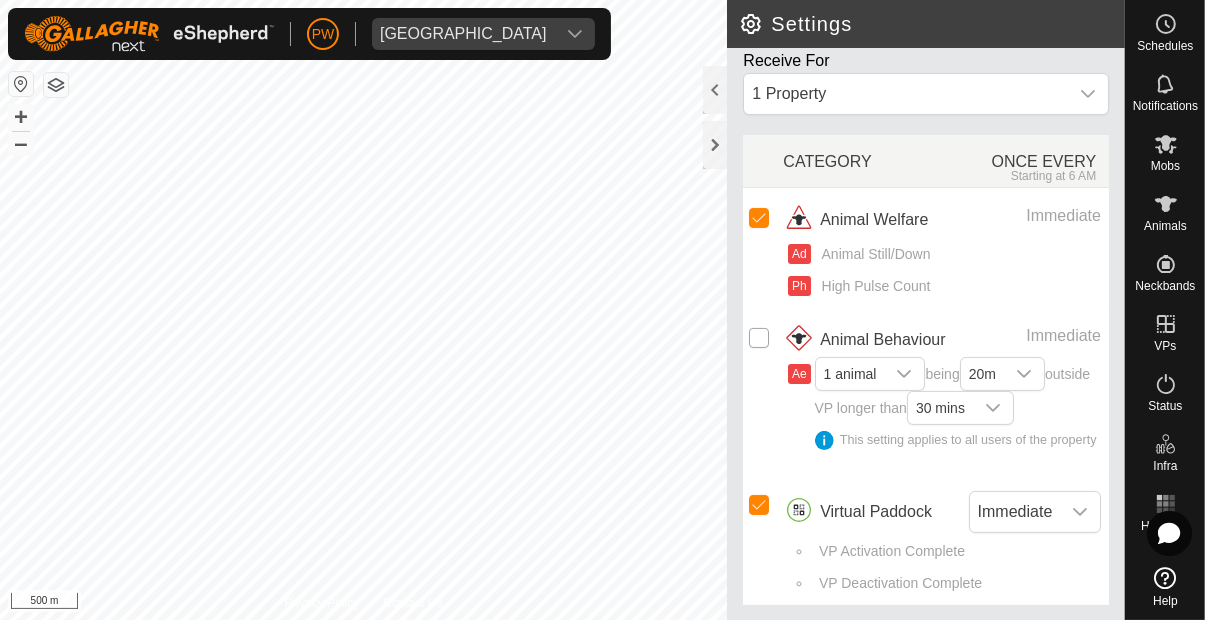 click at bounding box center [759, 338] 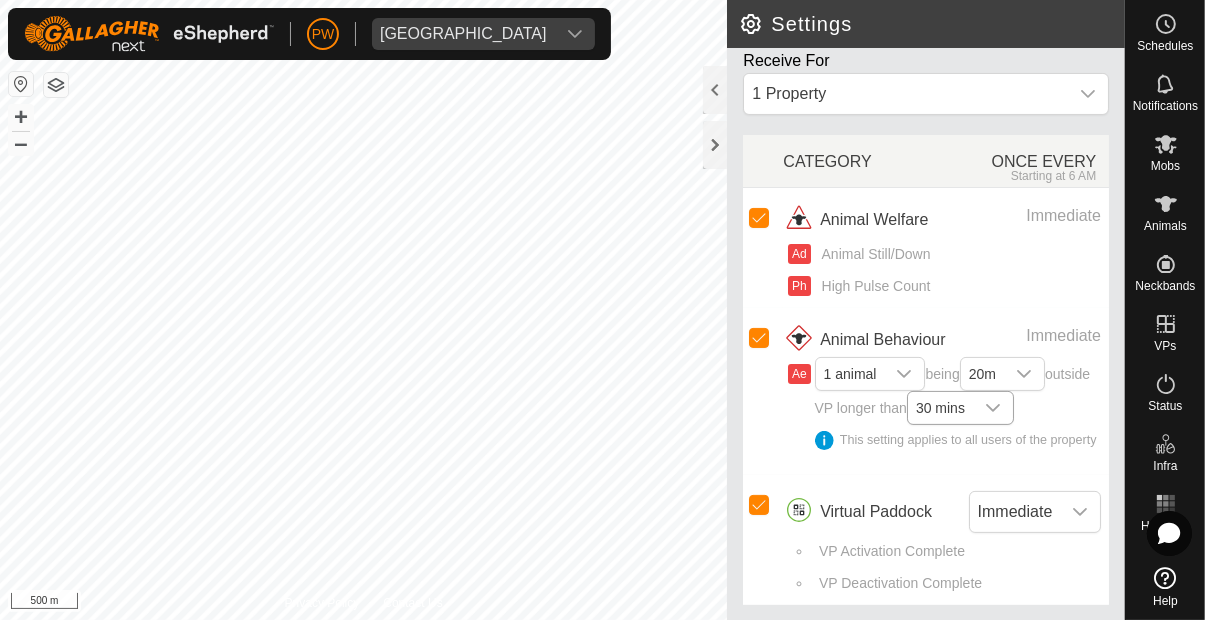 click 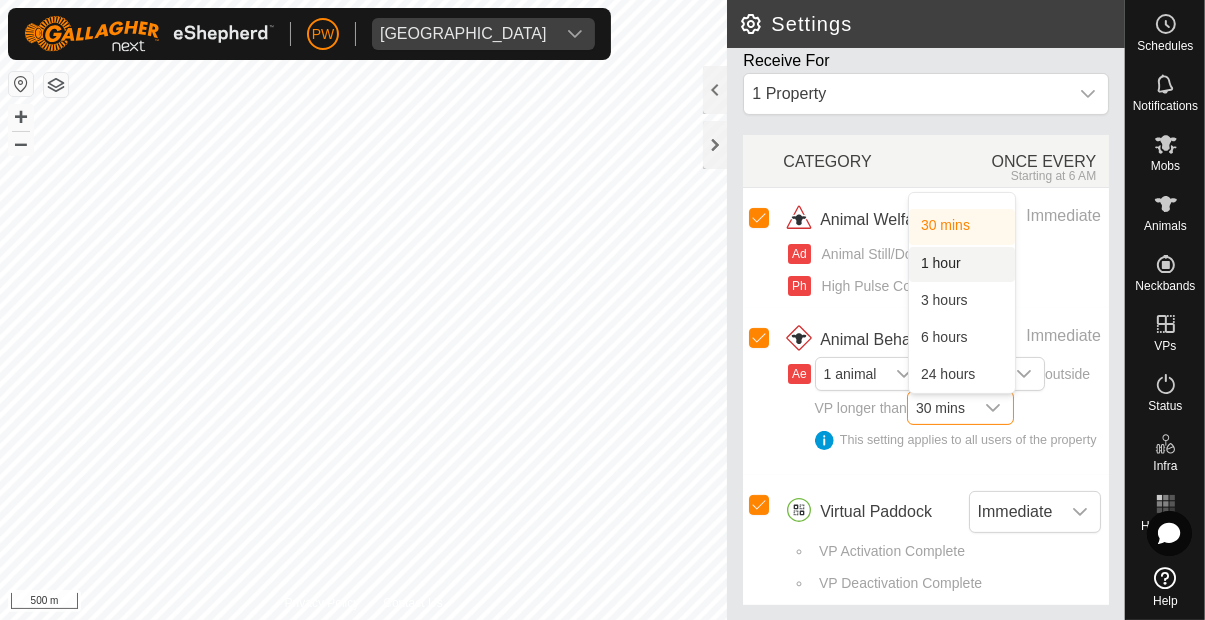 scroll, scrollTop: 0, scrollLeft: 0, axis: both 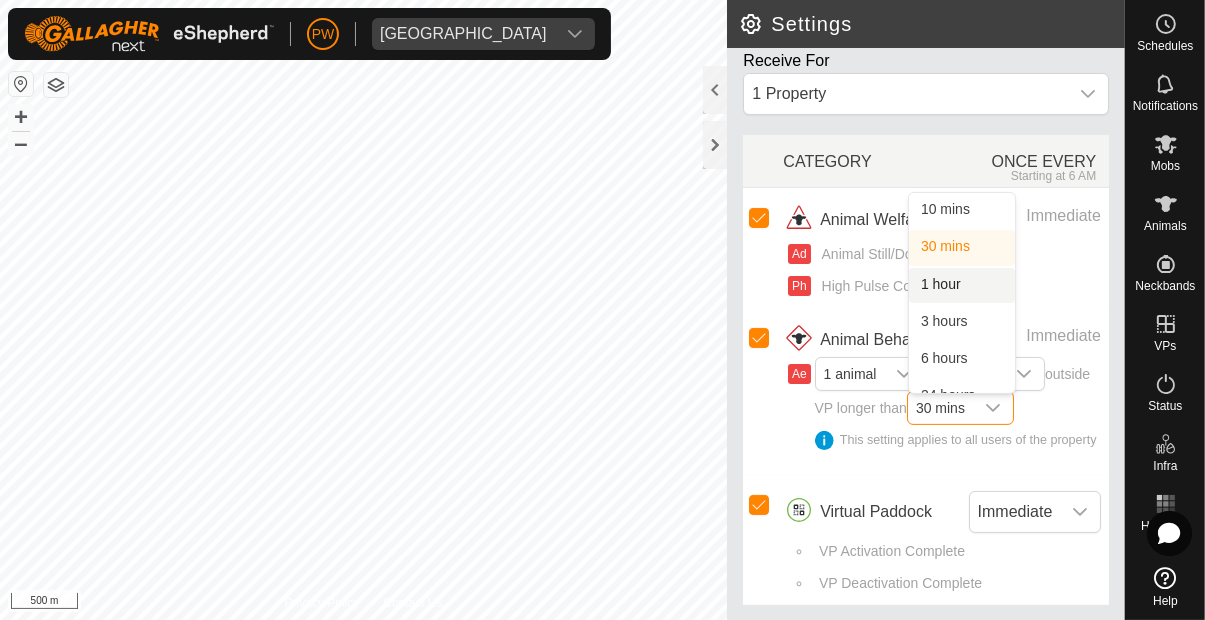 click on "Ad   Animal Still/Down" at bounding box center [944, 260] 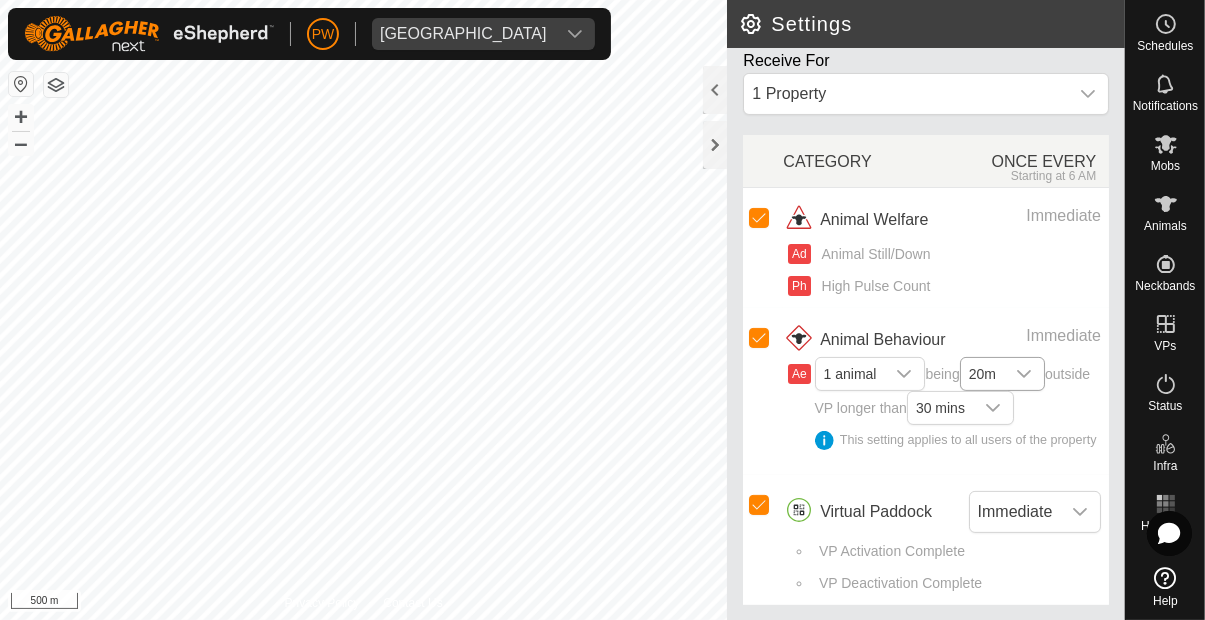 click 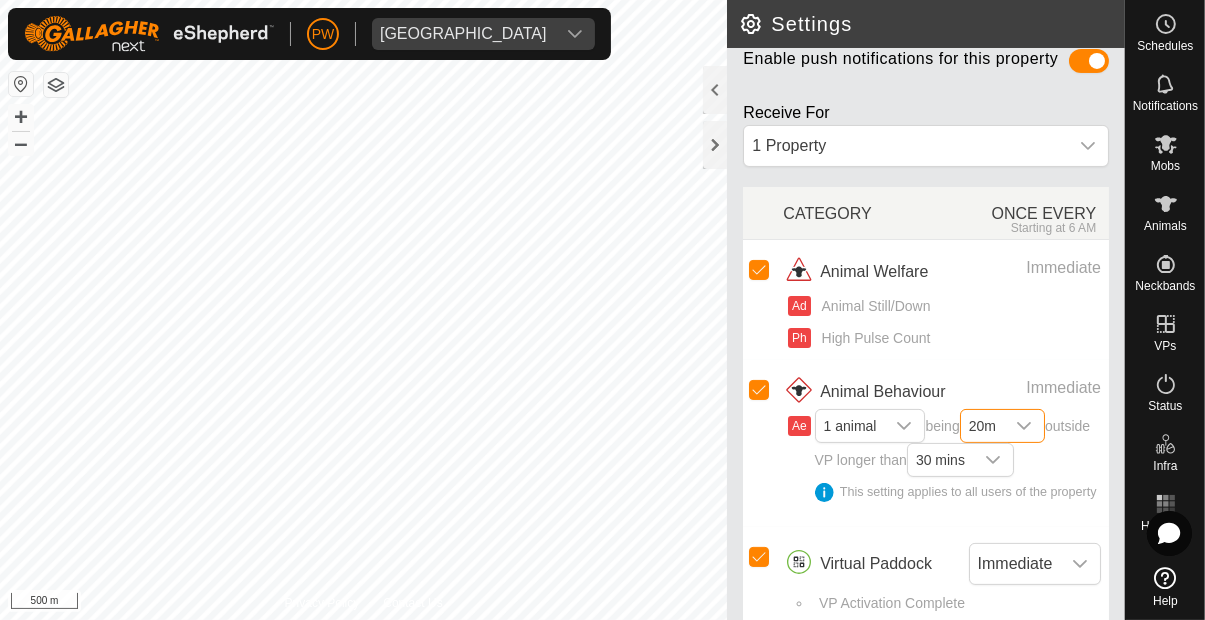 scroll, scrollTop: 328, scrollLeft: 0, axis: vertical 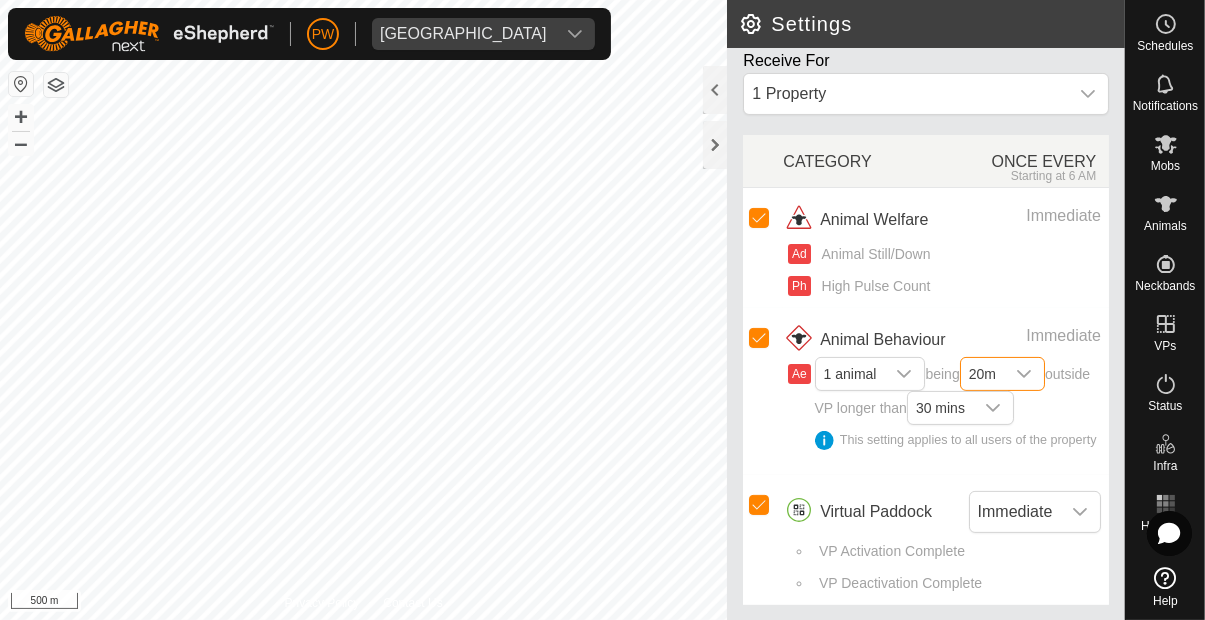 click on "Ph   High Pulse Count" at bounding box center [944, 286] 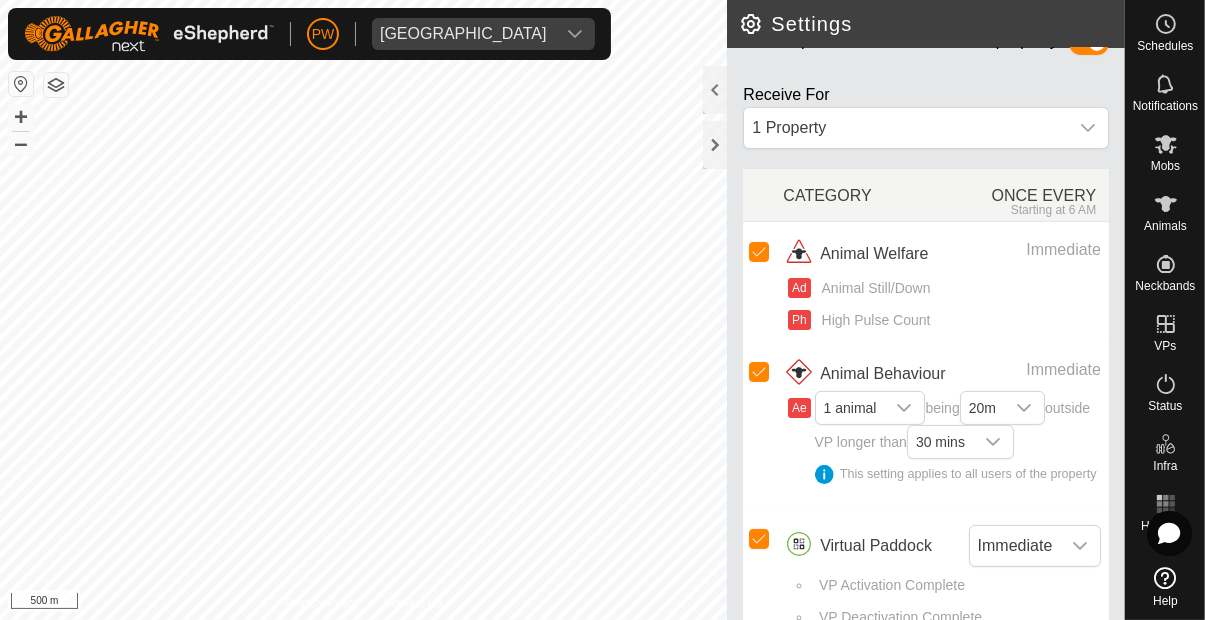 scroll, scrollTop: 328, scrollLeft: 0, axis: vertical 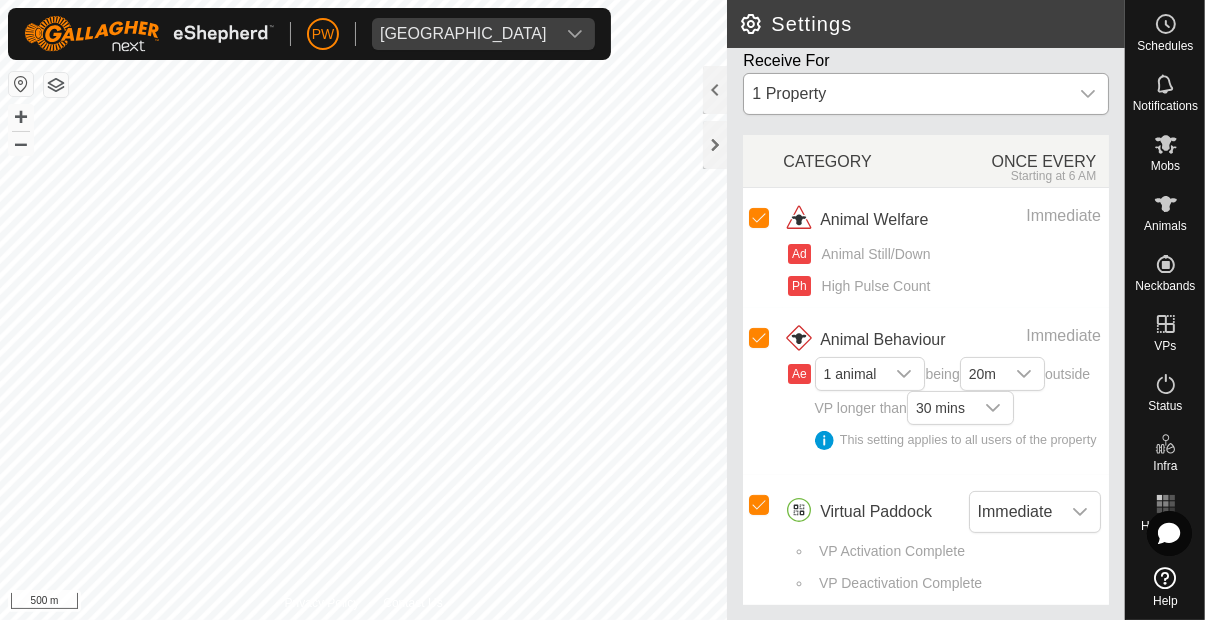 click 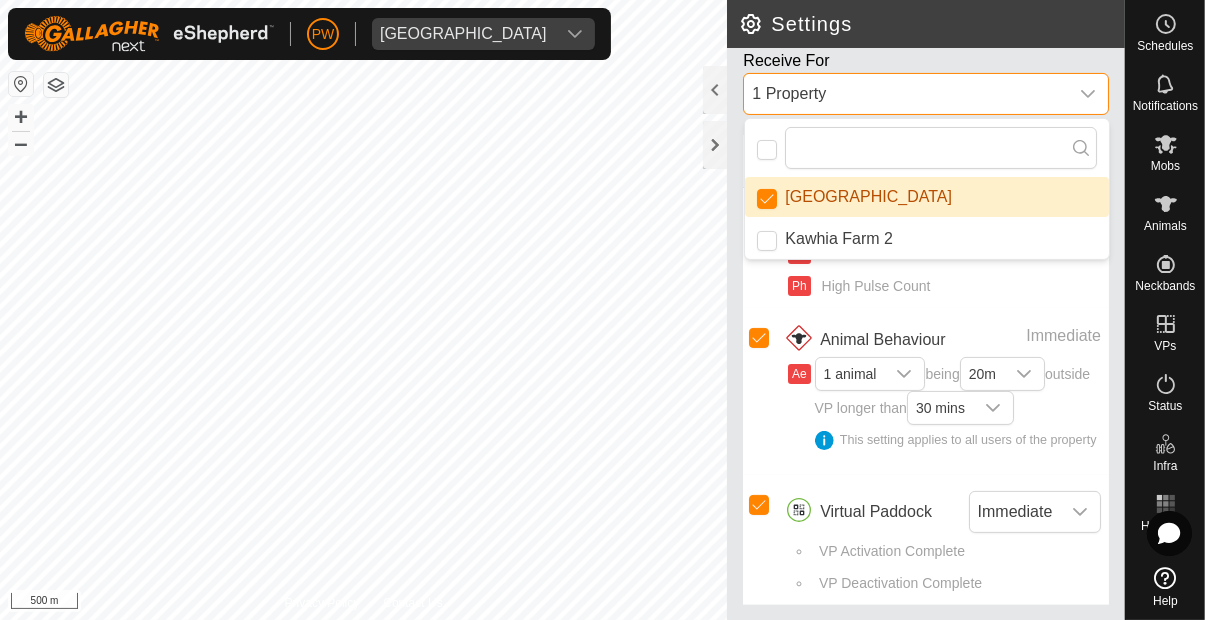 click 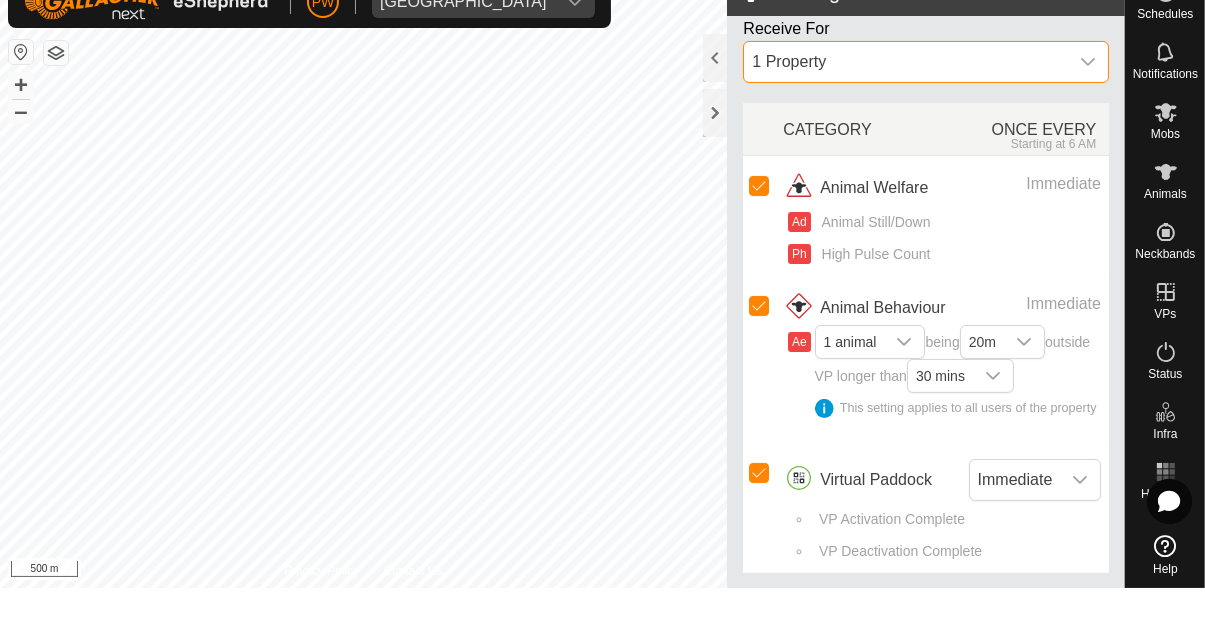 scroll, scrollTop: 0, scrollLeft: 0, axis: both 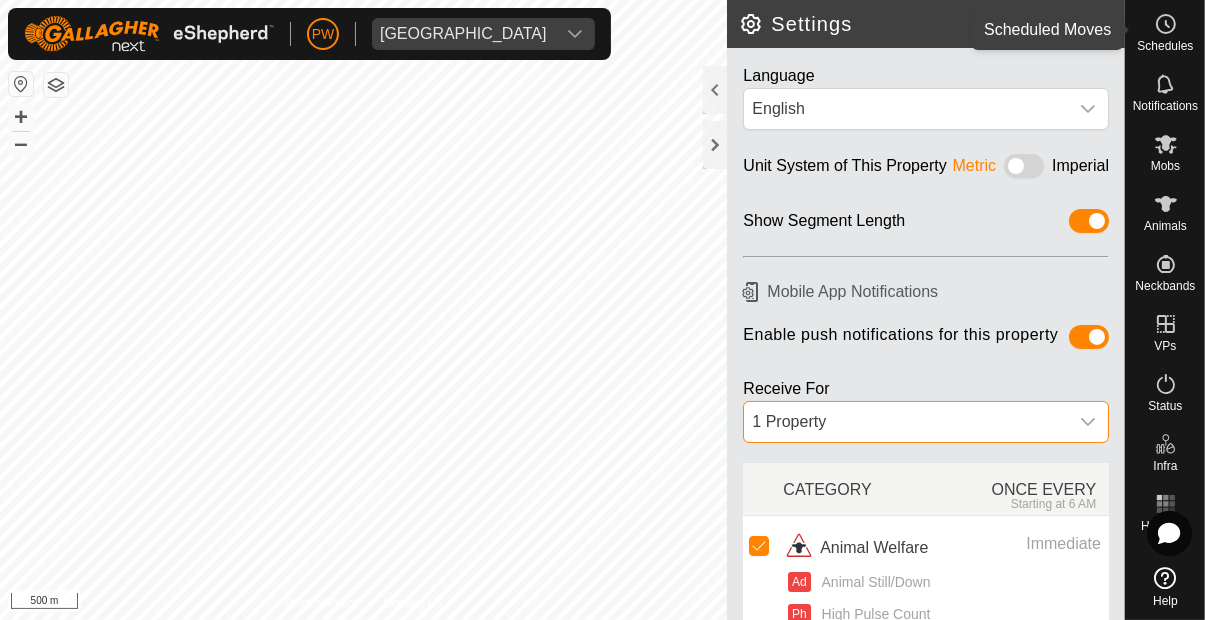 click 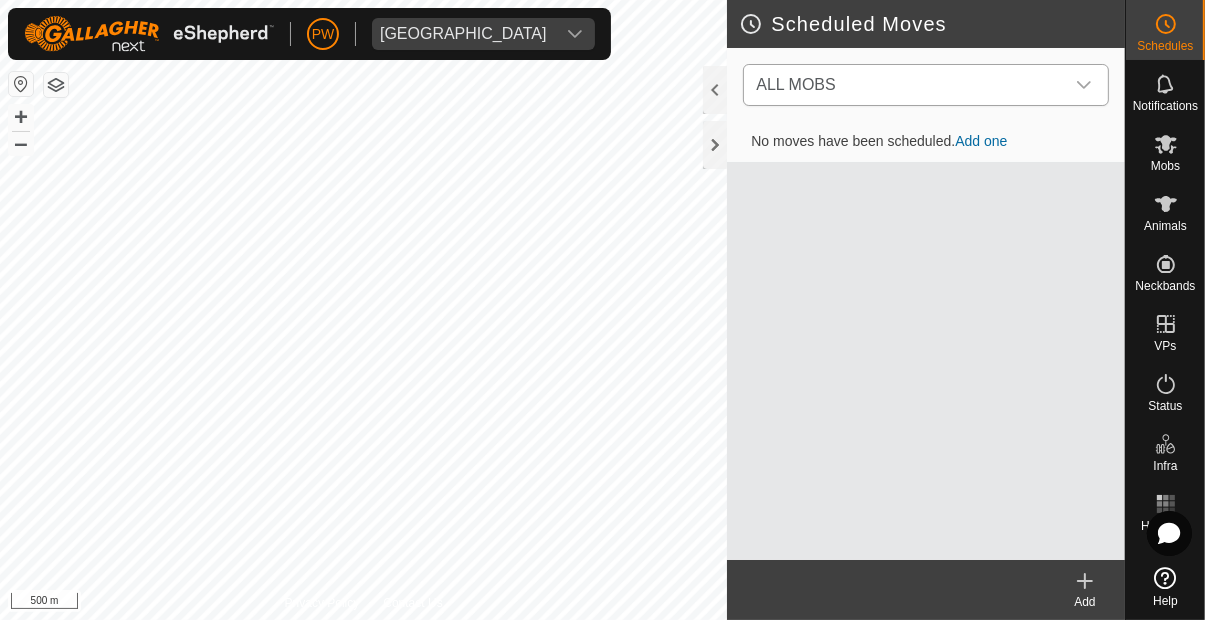 click at bounding box center (1084, 85) 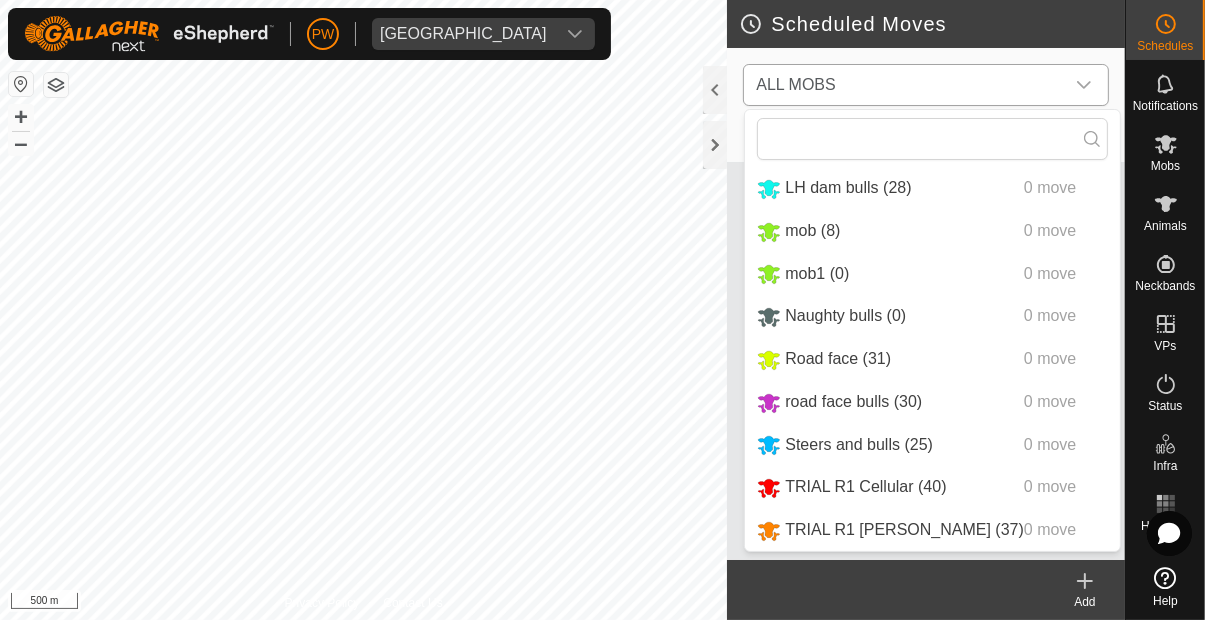click 